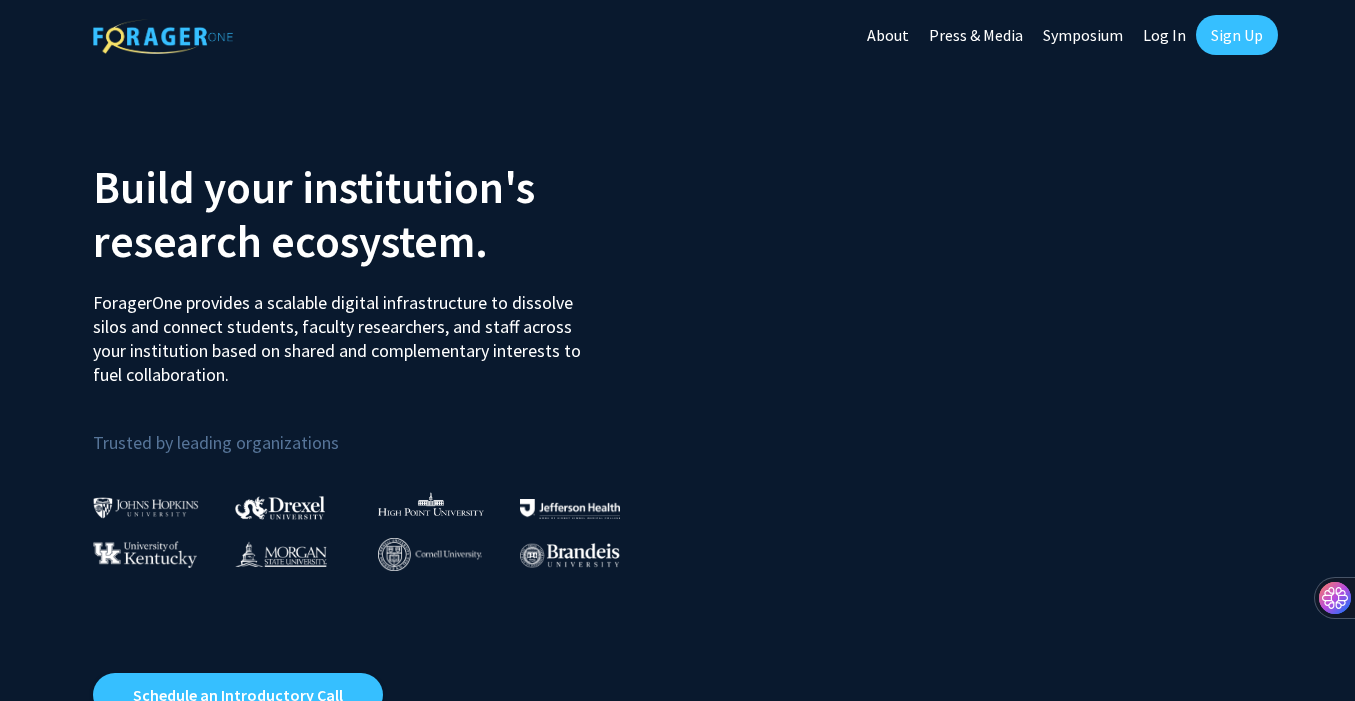 scroll, scrollTop: 0, scrollLeft: 0, axis: both 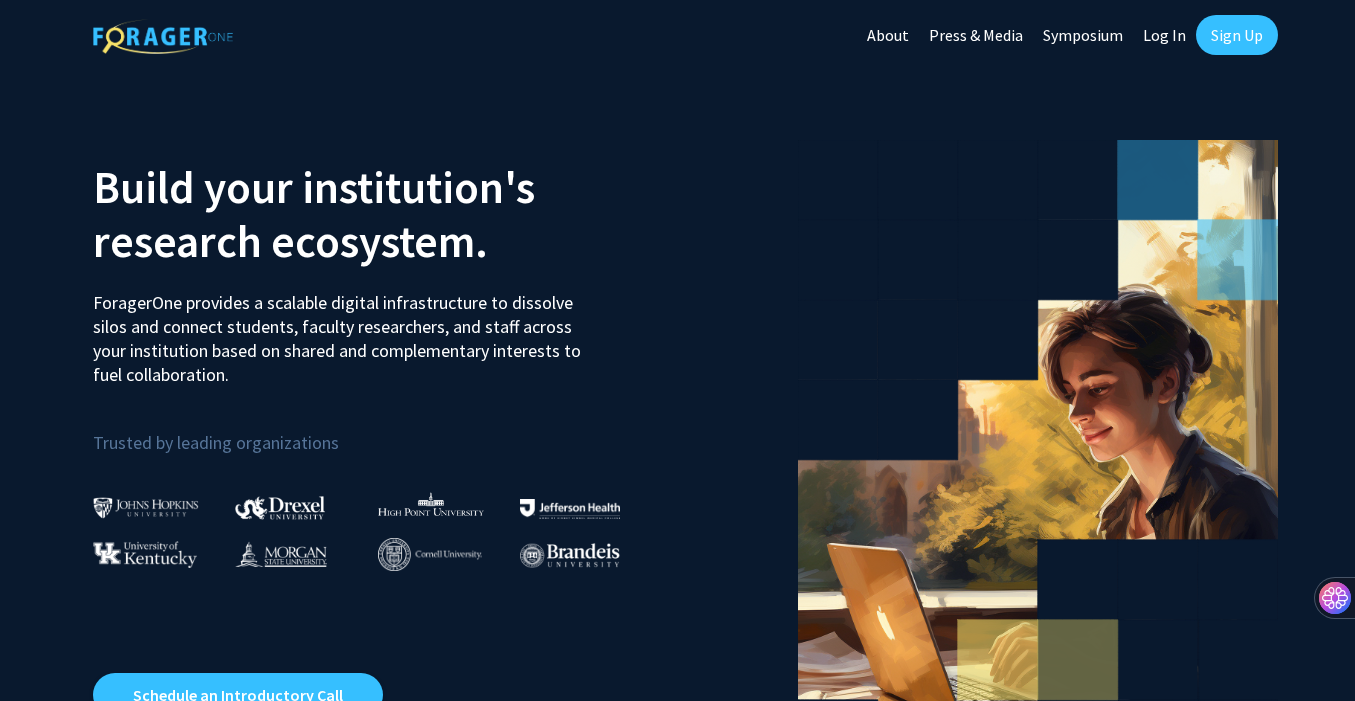 click on "Log In" 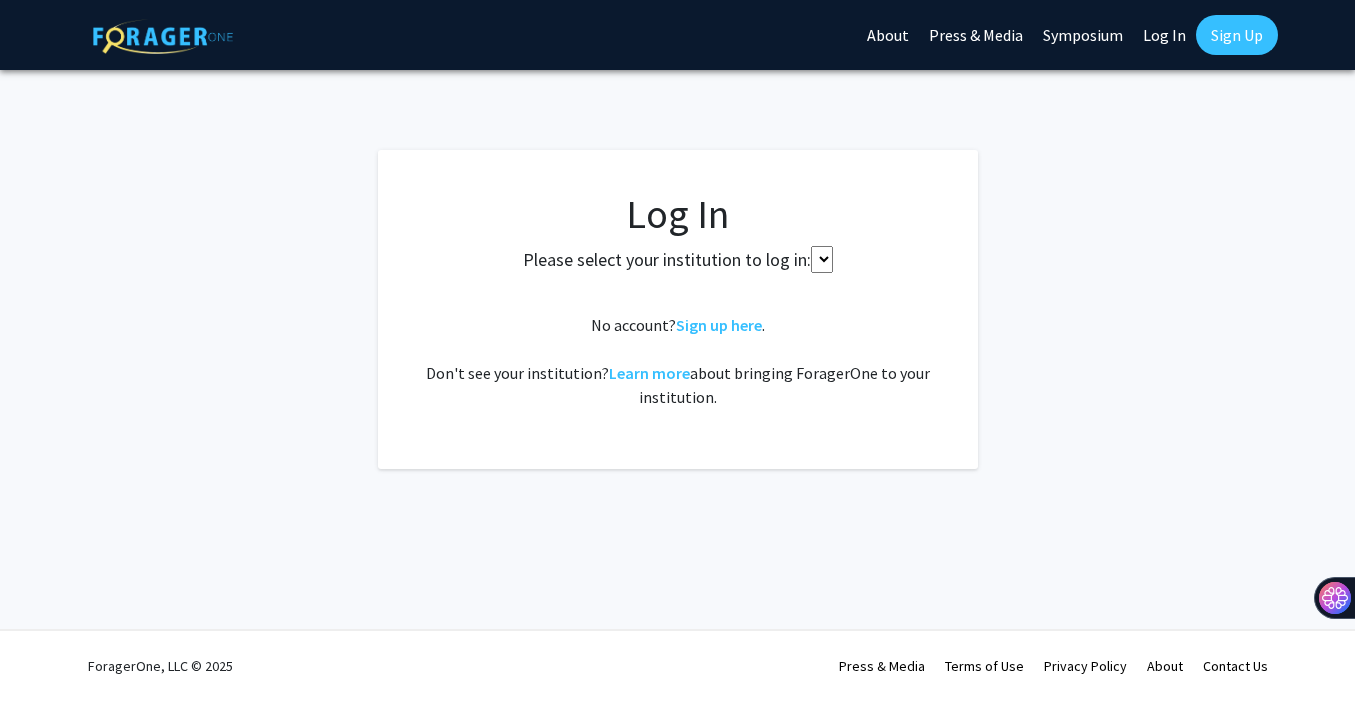 select 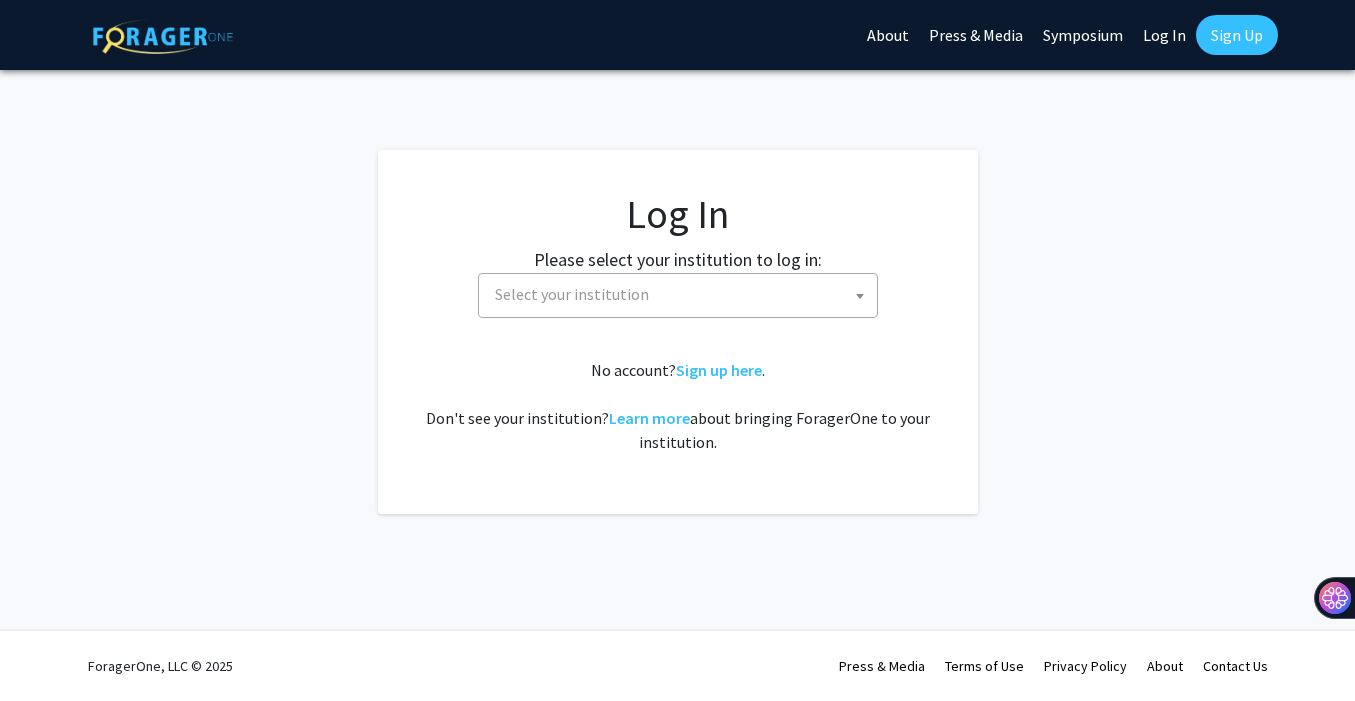 click on "Select your institution" at bounding box center [682, 294] 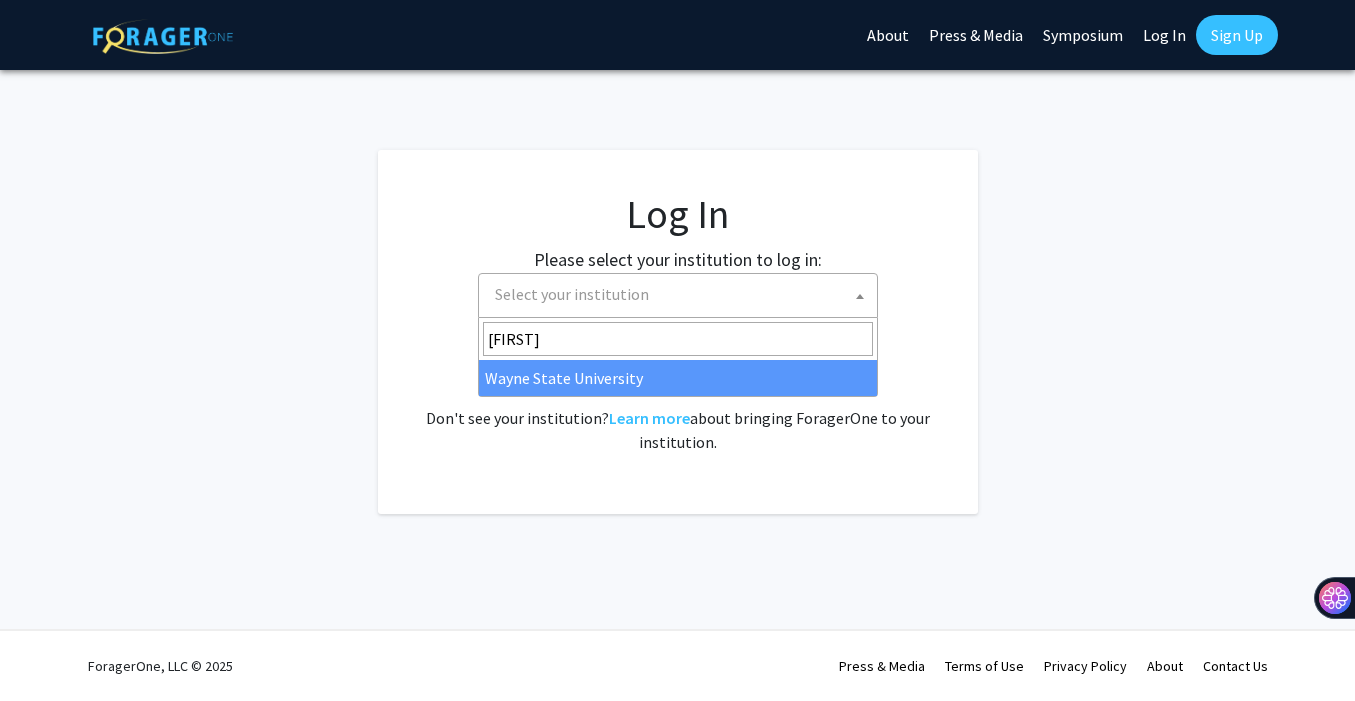 type on "[FIRST]" 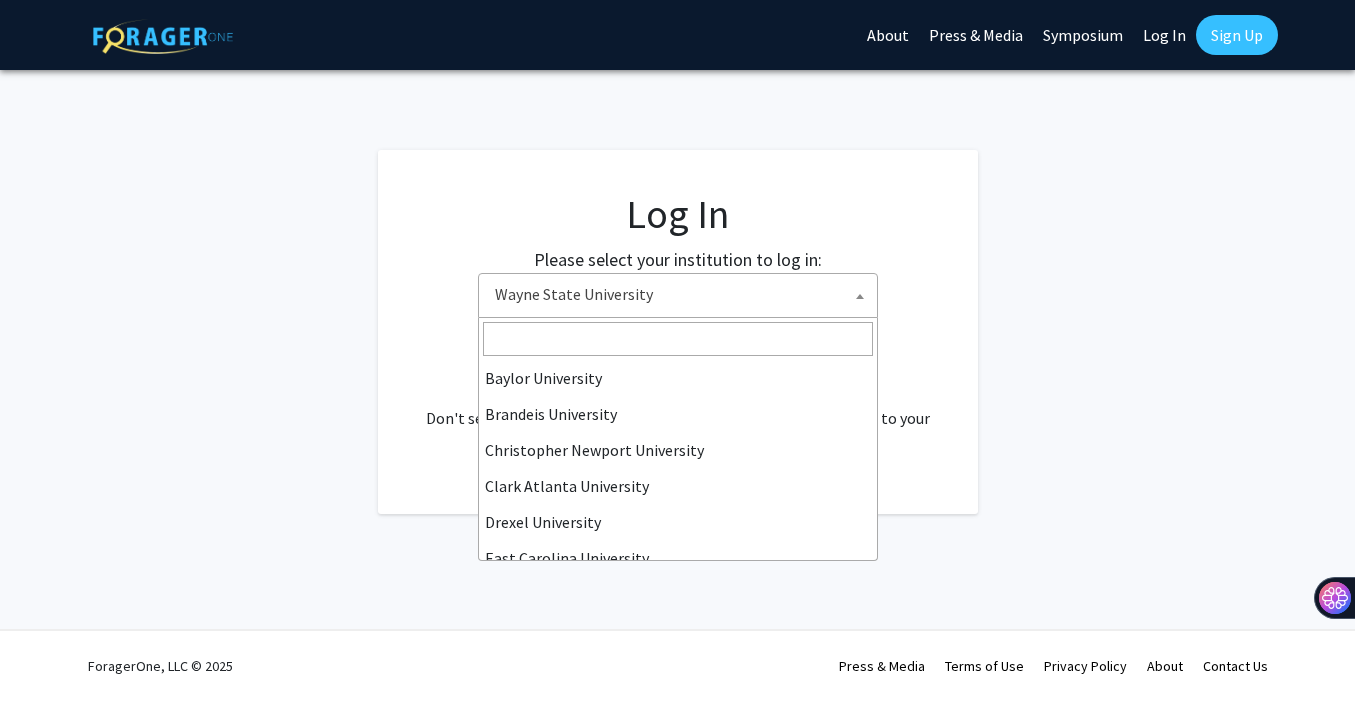 click on "Wayne State University" at bounding box center [682, 294] 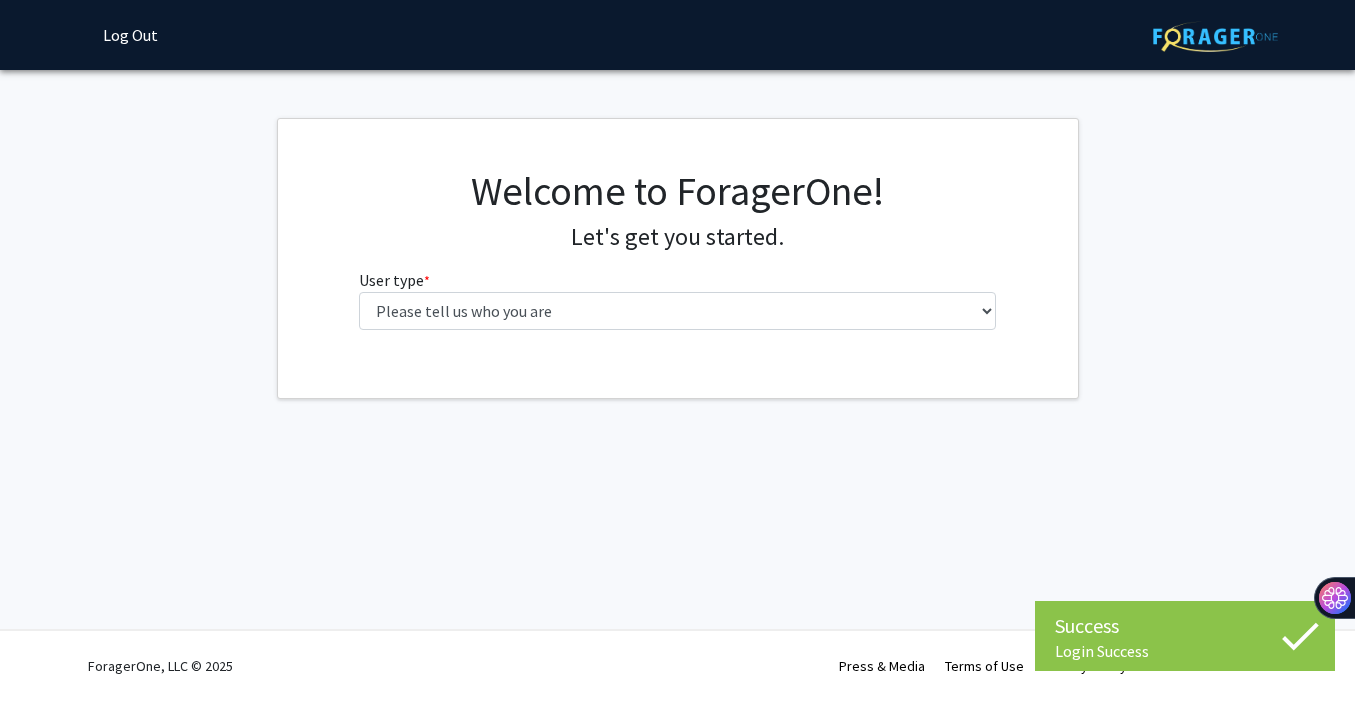 scroll, scrollTop: 0, scrollLeft: 0, axis: both 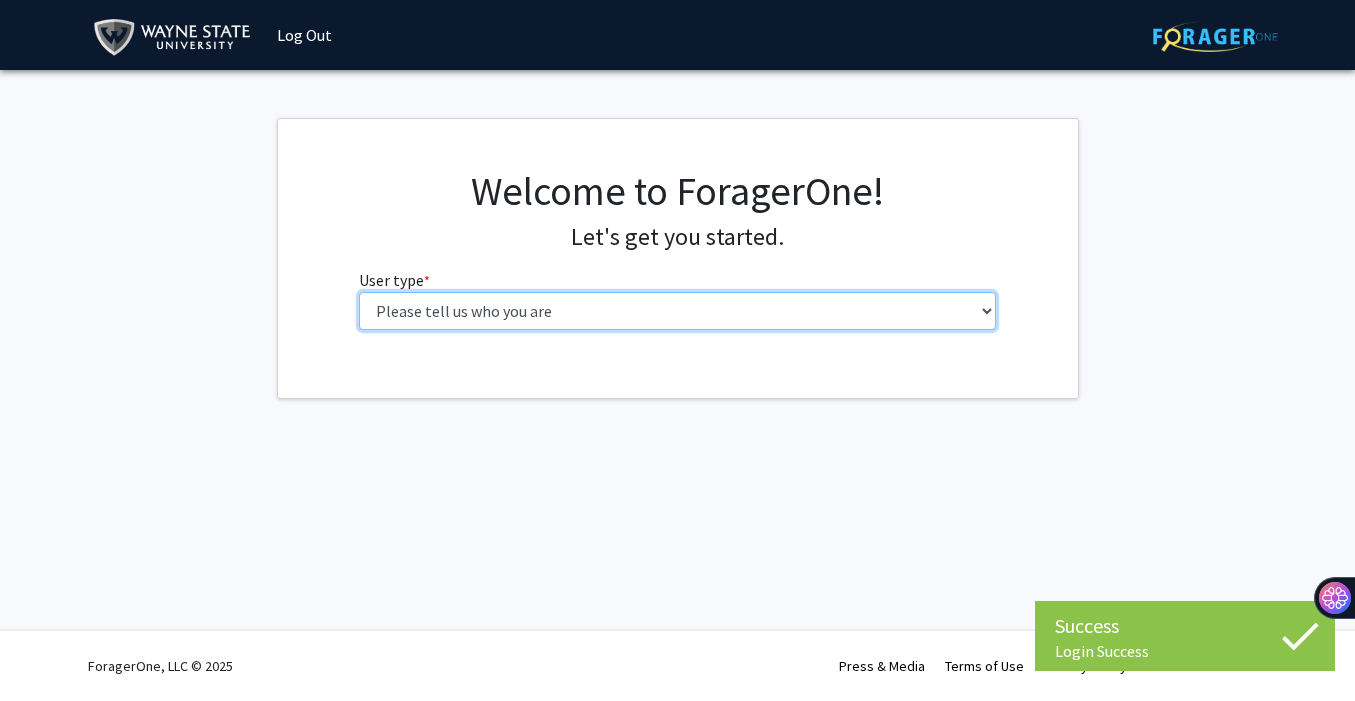 click on "Please tell us who you are  Undergraduate Student   Master's Student   Doctoral Candidate (PhD, MD, DMD, PharmD, etc.)   Postdoctoral Researcher / Research Staff / Medical Resident / Medical Fellow   Faculty   Administrative Staff" at bounding box center [677, 311] 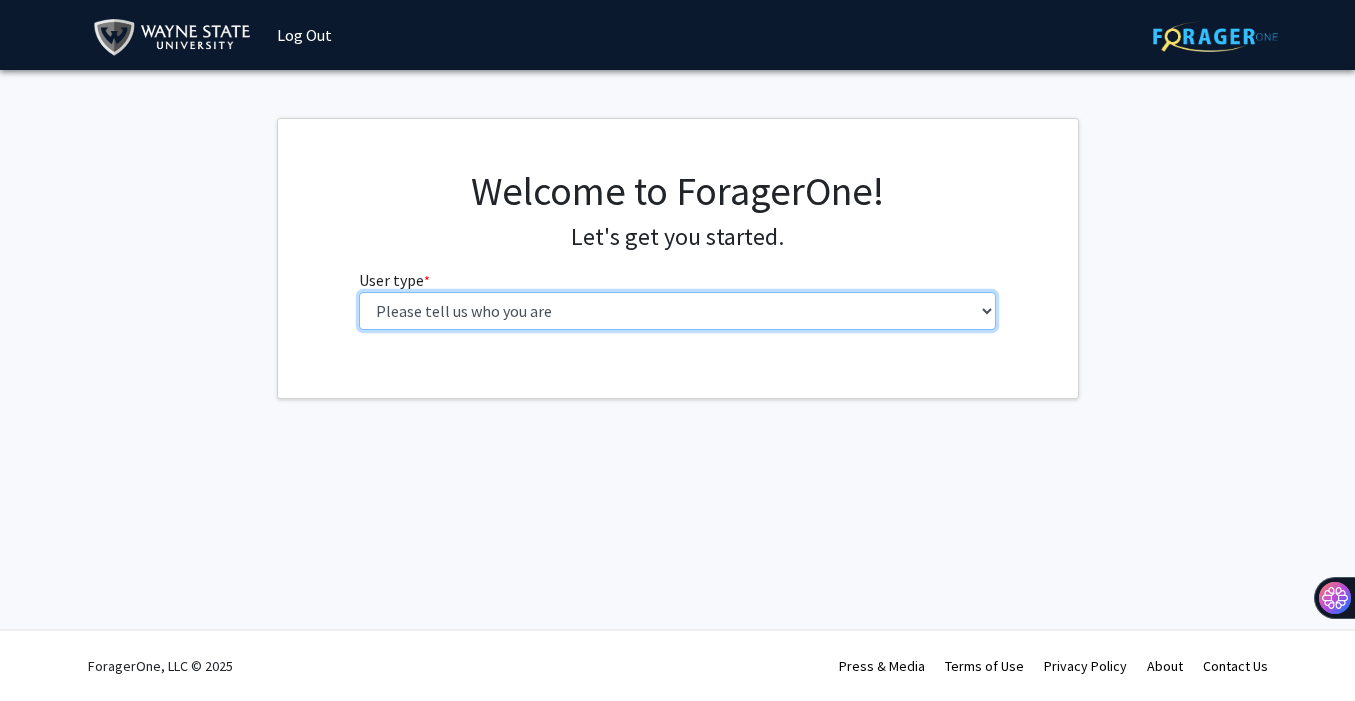 select on "3: doc" 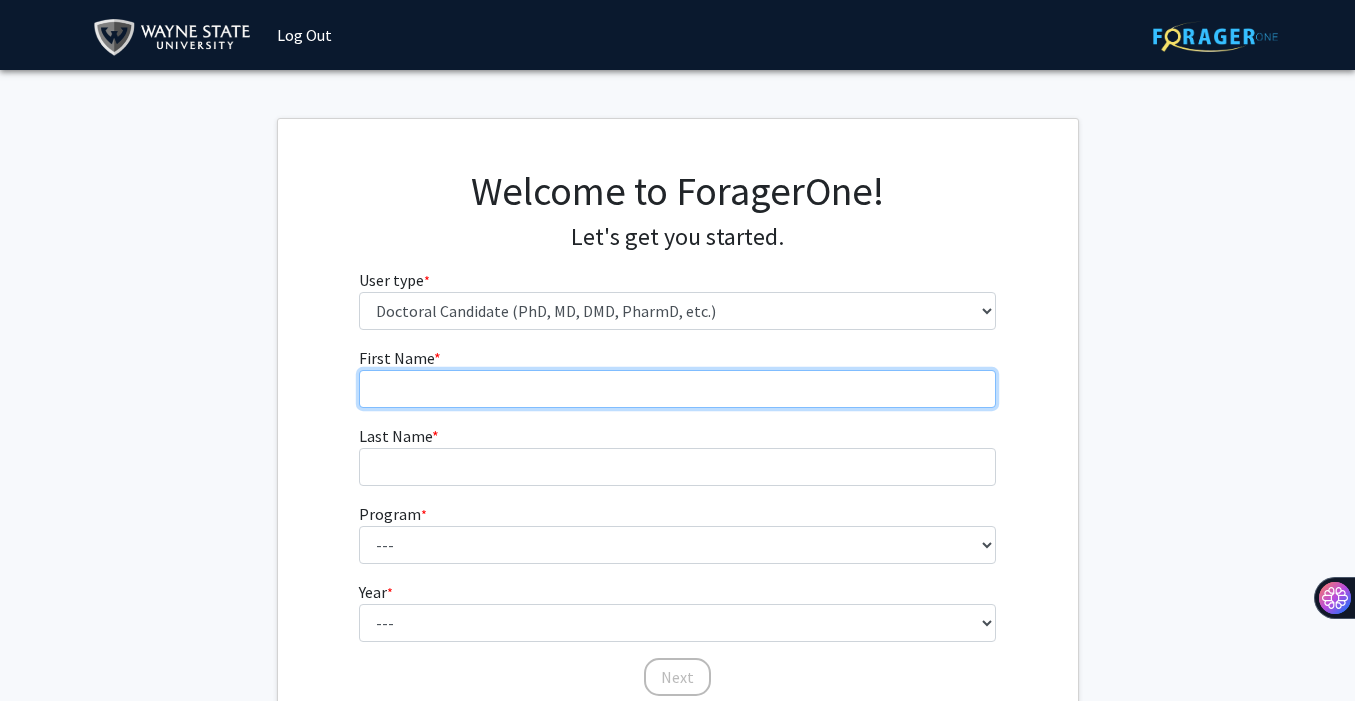 click on "First Name * required" at bounding box center [677, 389] 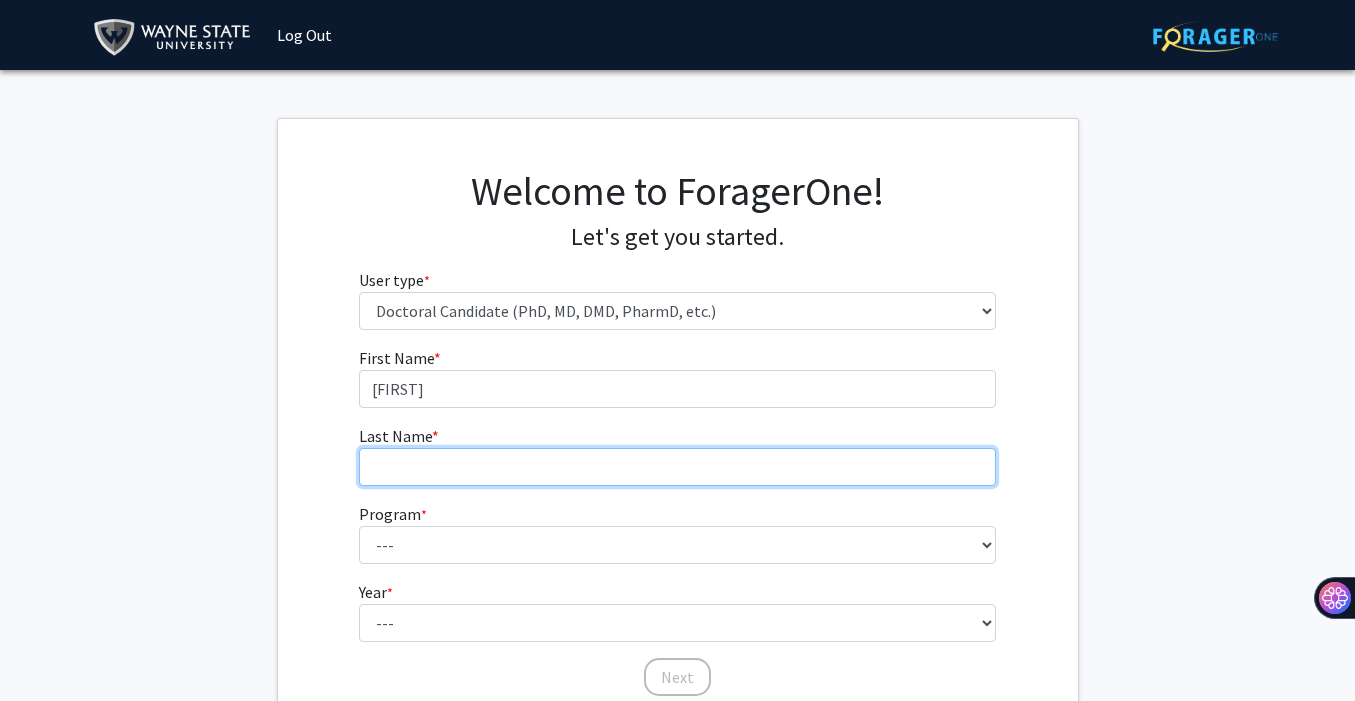 type on "[LAST]" 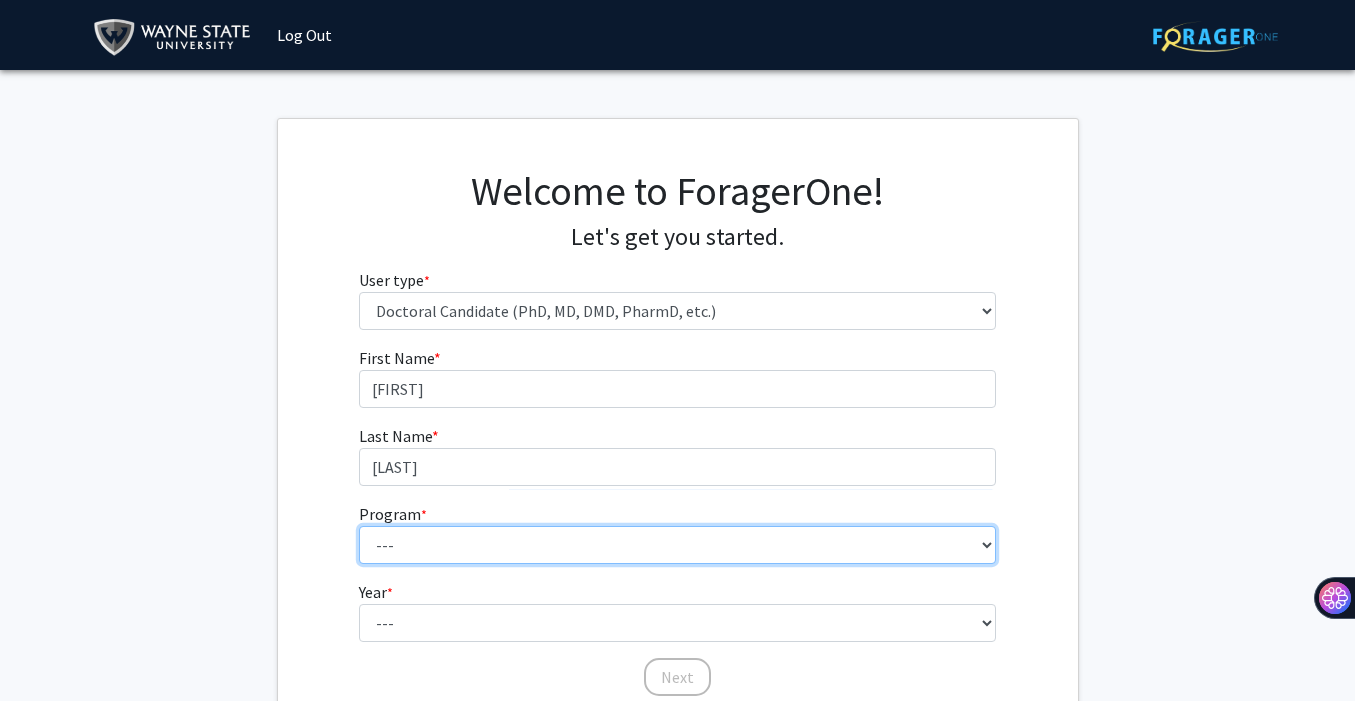 click on "---  Adult-Gerontology Acute Care Nurse Practitioner   Adult-Gerontology Primary Care Nurse Practitioner   Anatomy and Cell Biology   Anesthesia   Anthropology   Anthropology and Urban Sustainability (Dual title)   Audiology   Biochemistry and Molecular Biology   Biological Sciences   Biological Sciences and Urban Sustainability   Biomedical Engineering   Biomedical Imaging (Dual title)   Business Administration   Cancer Biology   Chemical Engineering   Chemistry   Civil Engineering   Communication   Communication and Urban Sustainability (Dual title)   Communication Sciences and Disorders   Computer Engineering   Computer Science   Counseling Psychology   Criminal Justice   Dispute Resolution   Economics   Educational Leadership & Policy Studies   Educational Studies   Electrical Engineering   English   Family Nurse Practitioner   French (Modern Languages)   German   Gerontology (Dual title)   History   Immunology and Microbiology   Industrial Engineering   Infant Mental Health (Dual title)   Kinesiology" at bounding box center (677, 545) 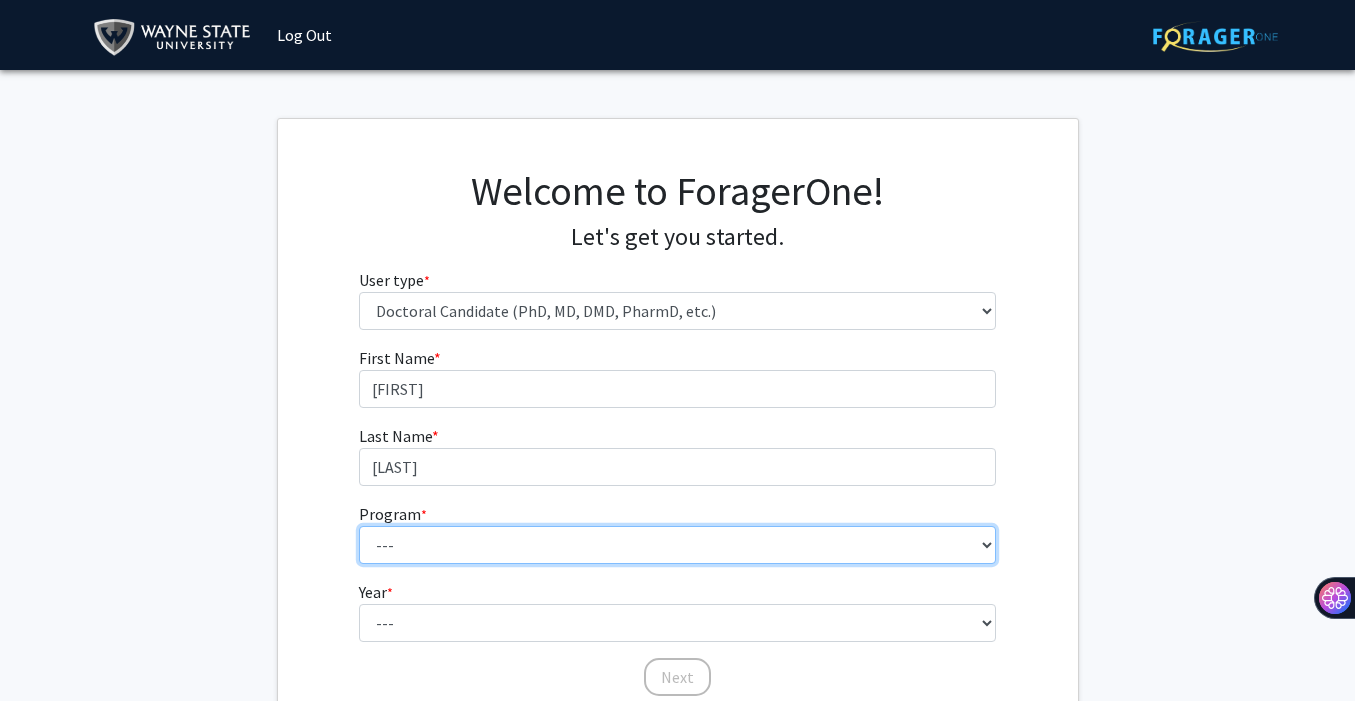 select on "46: 728" 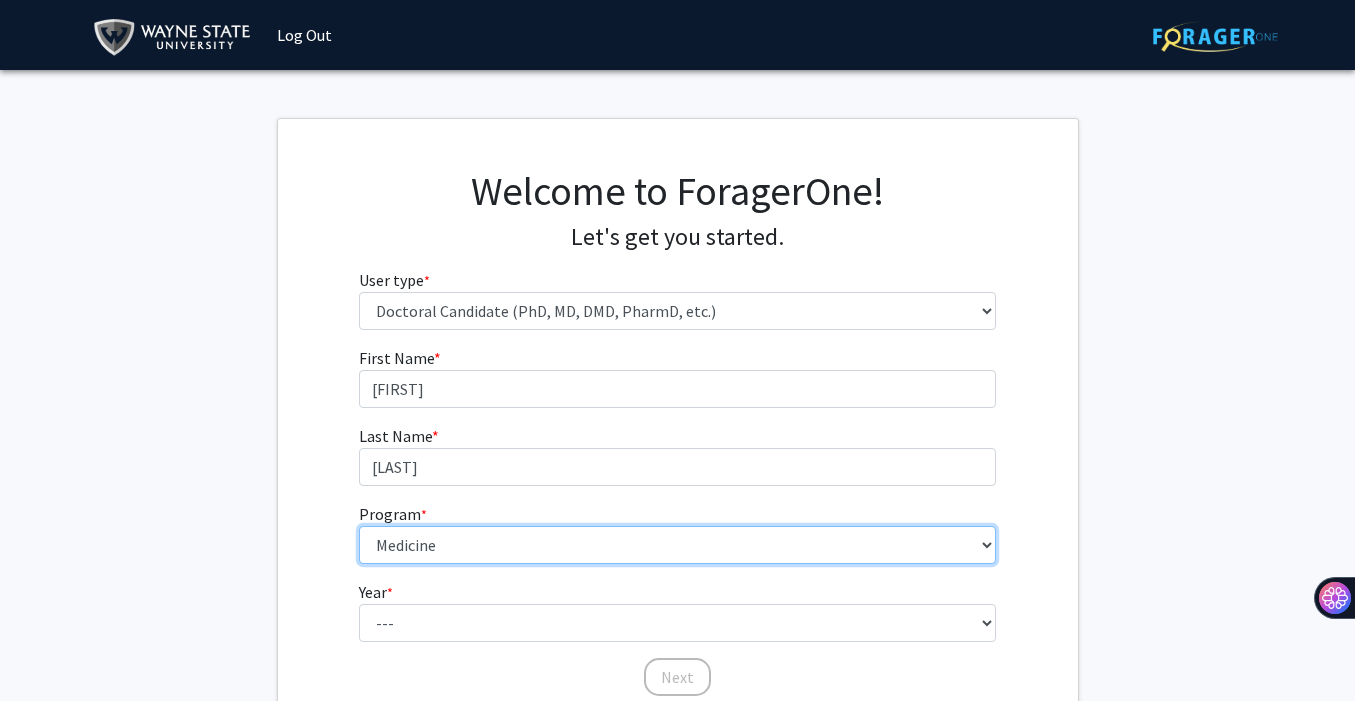 scroll, scrollTop: 81, scrollLeft: 0, axis: vertical 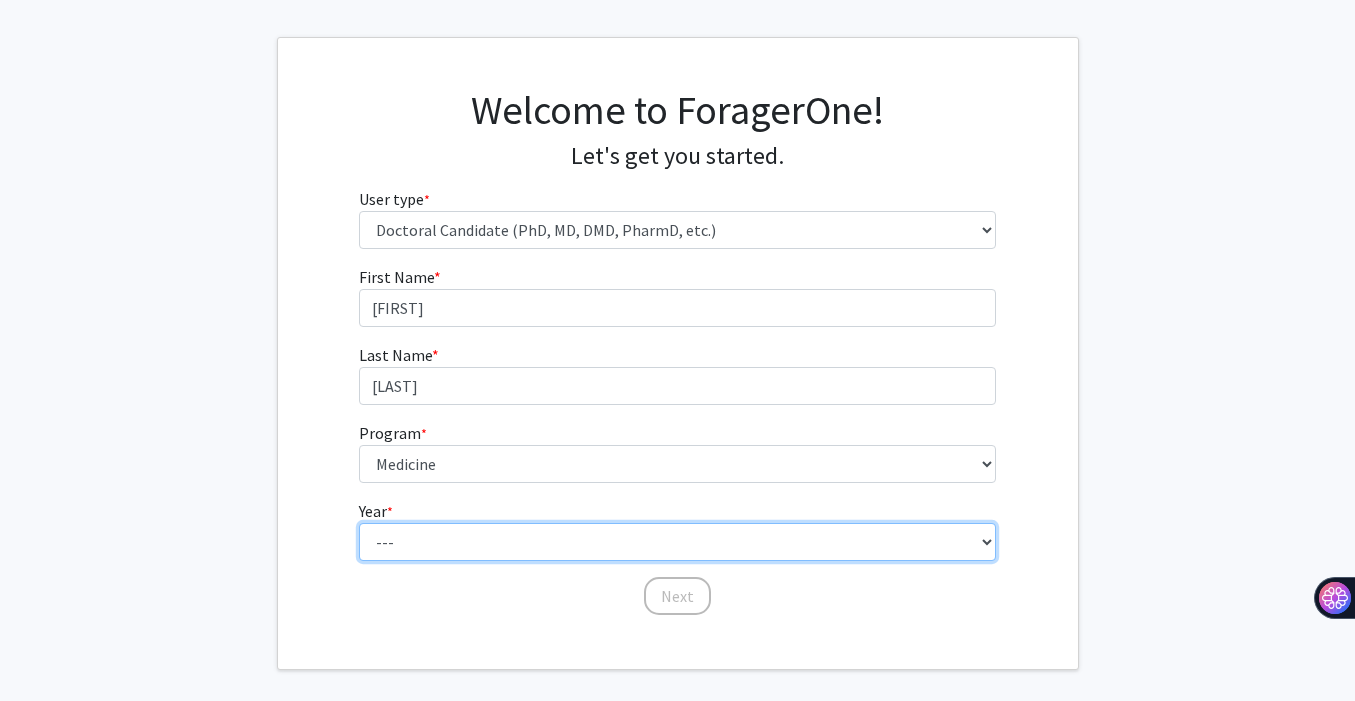 click on "---  First Year   Second Year   Third Year   Fourth Year   Fifth Year   Sixth Year   Seventh Year   Eighth Year   Ninth Year   Tenth Year" at bounding box center (677, 542) 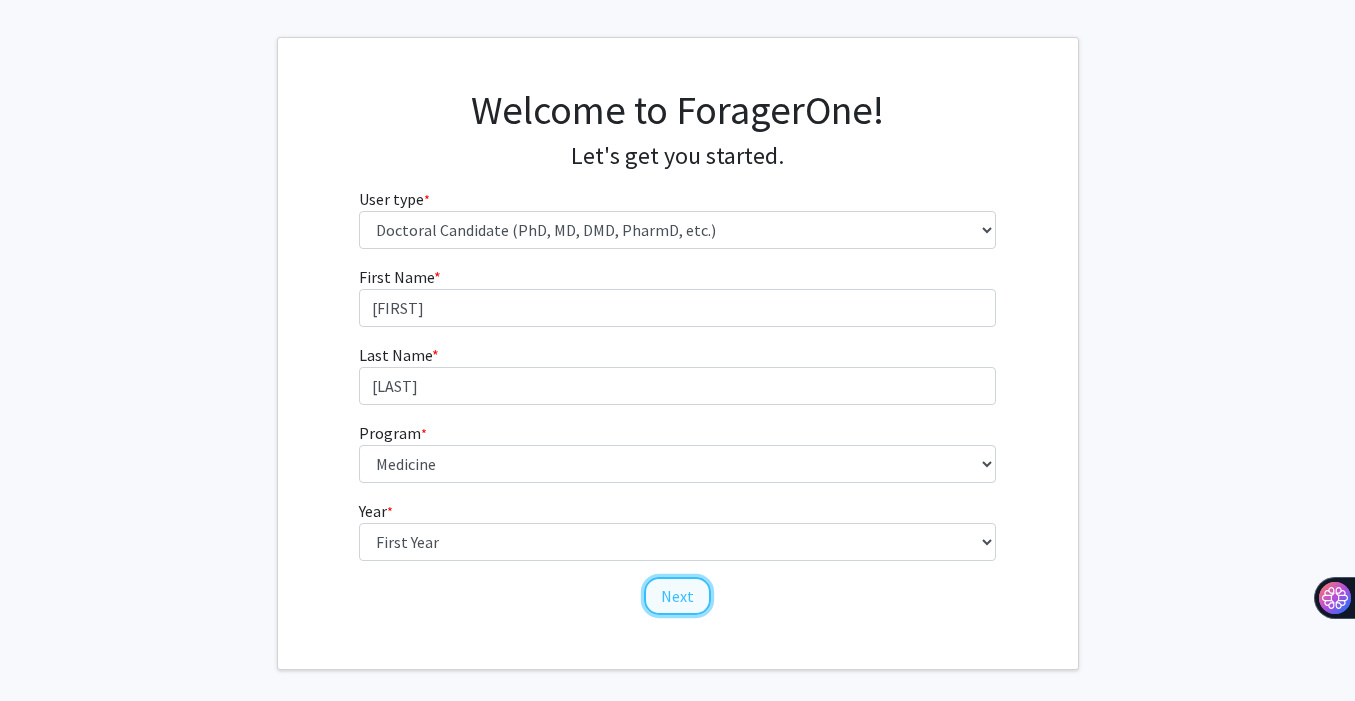 click on "Next" 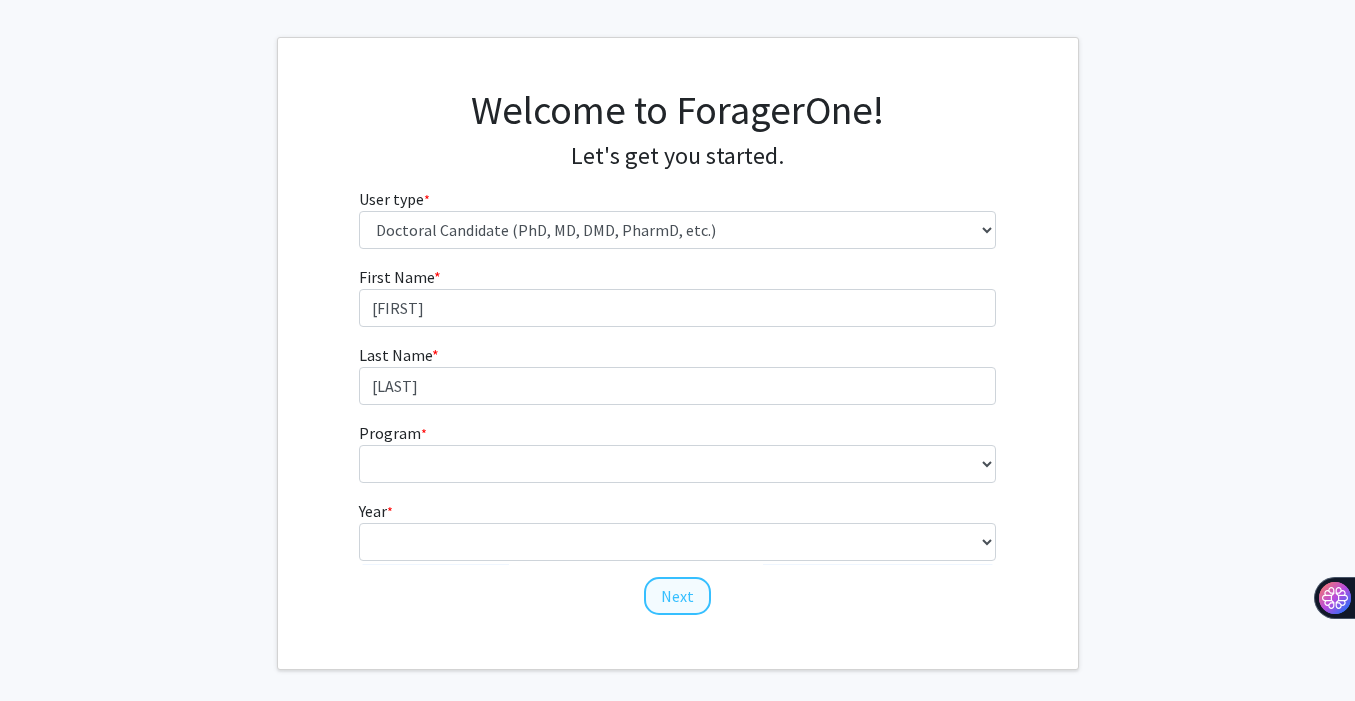 scroll, scrollTop: 0, scrollLeft: 0, axis: both 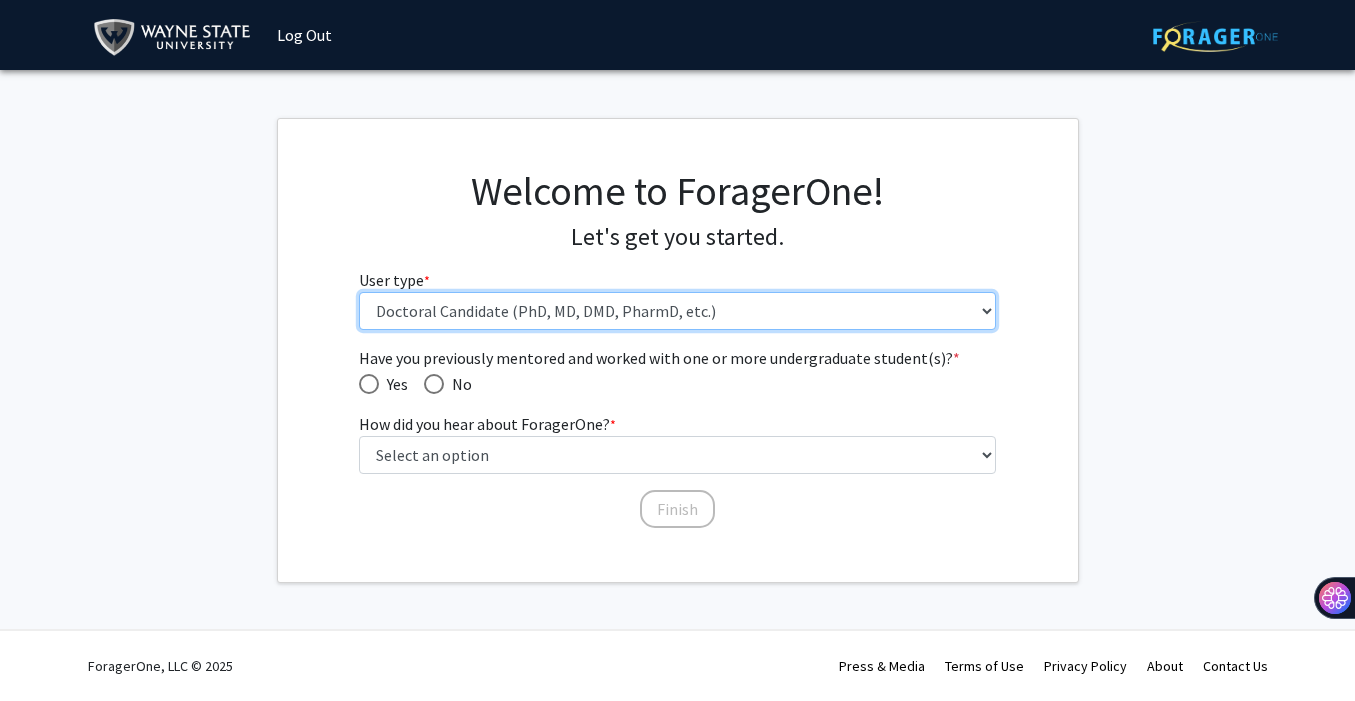 click on "Please tell us who you are  Undergraduate Student   Master's Student   Doctoral Candidate (PhD, MD, DMD, PharmD, etc.)   Postdoctoral Researcher / Research Staff / Medical Resident / Medical Fellow   Faculty   Administrative Staff" at bounding box center (677, 311) 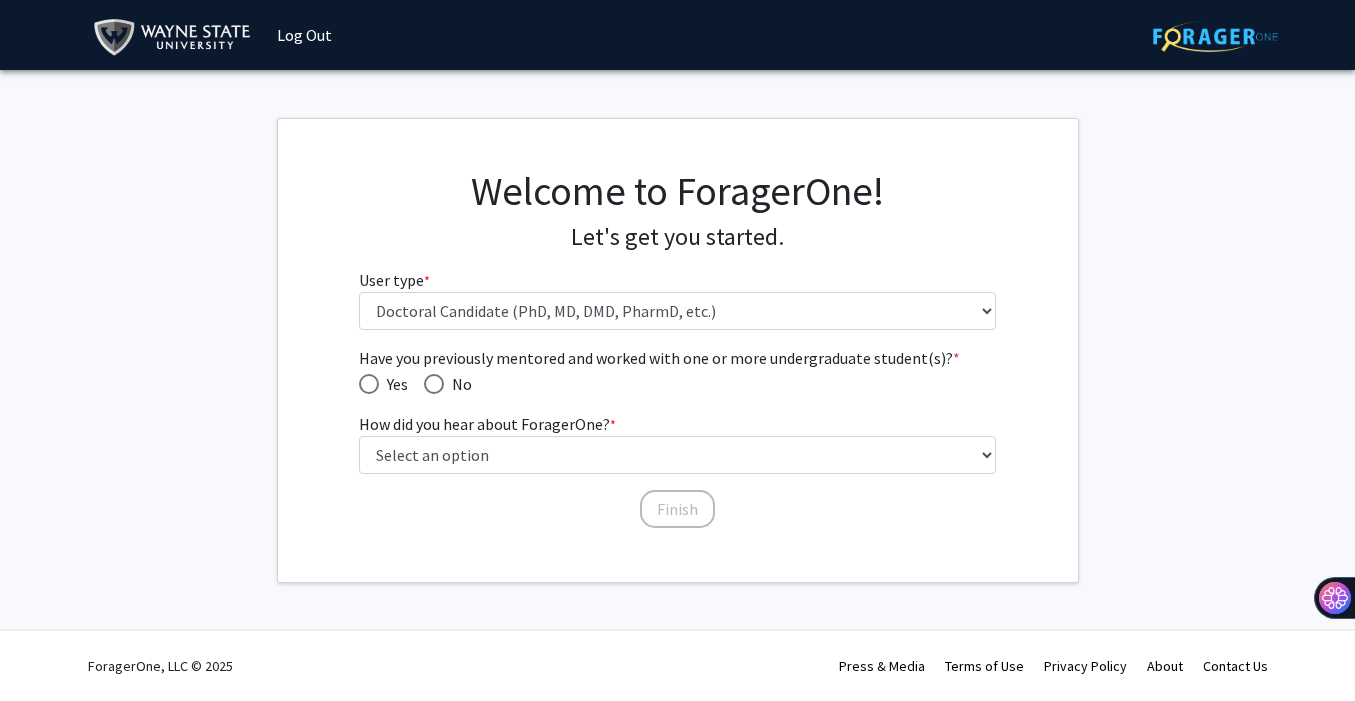 click on "Have you previously mentored and worked with one or more undergraduate student(s)?  *" 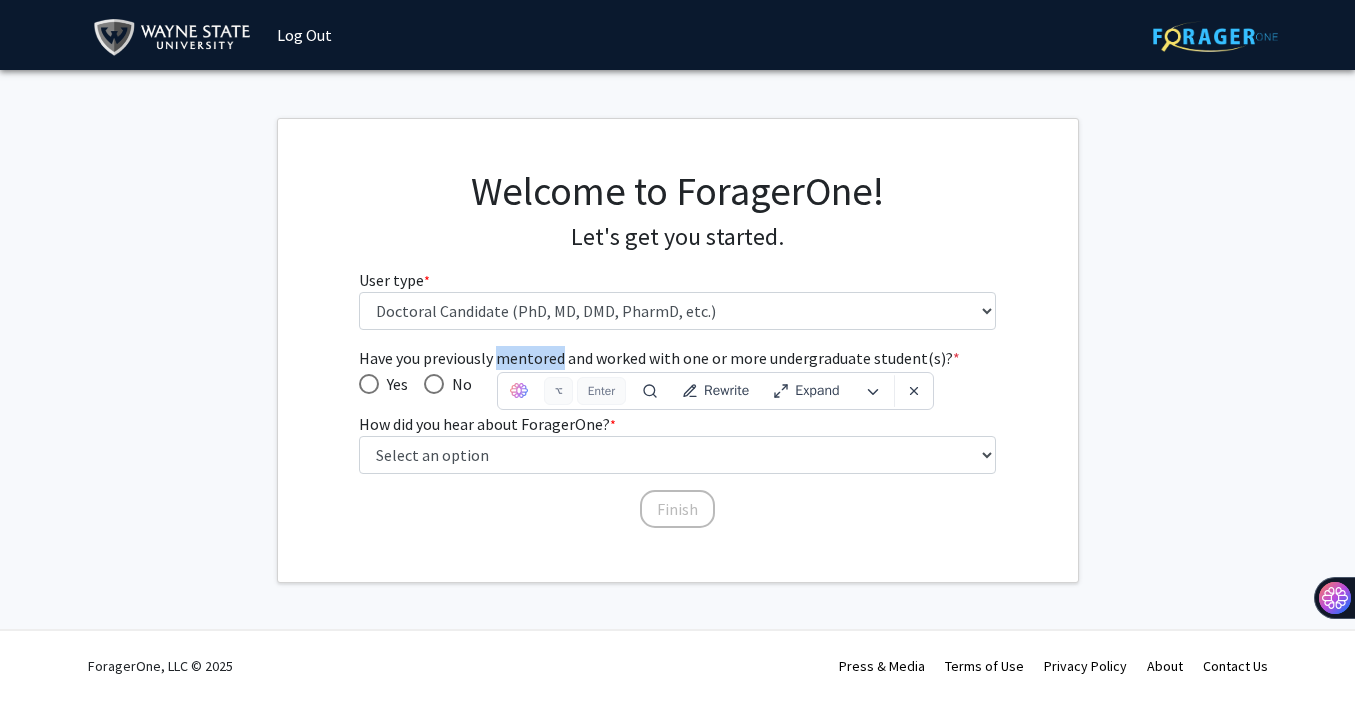 click on "Have you previously mentored and worked with one or more undergraduate student(s)?  *" 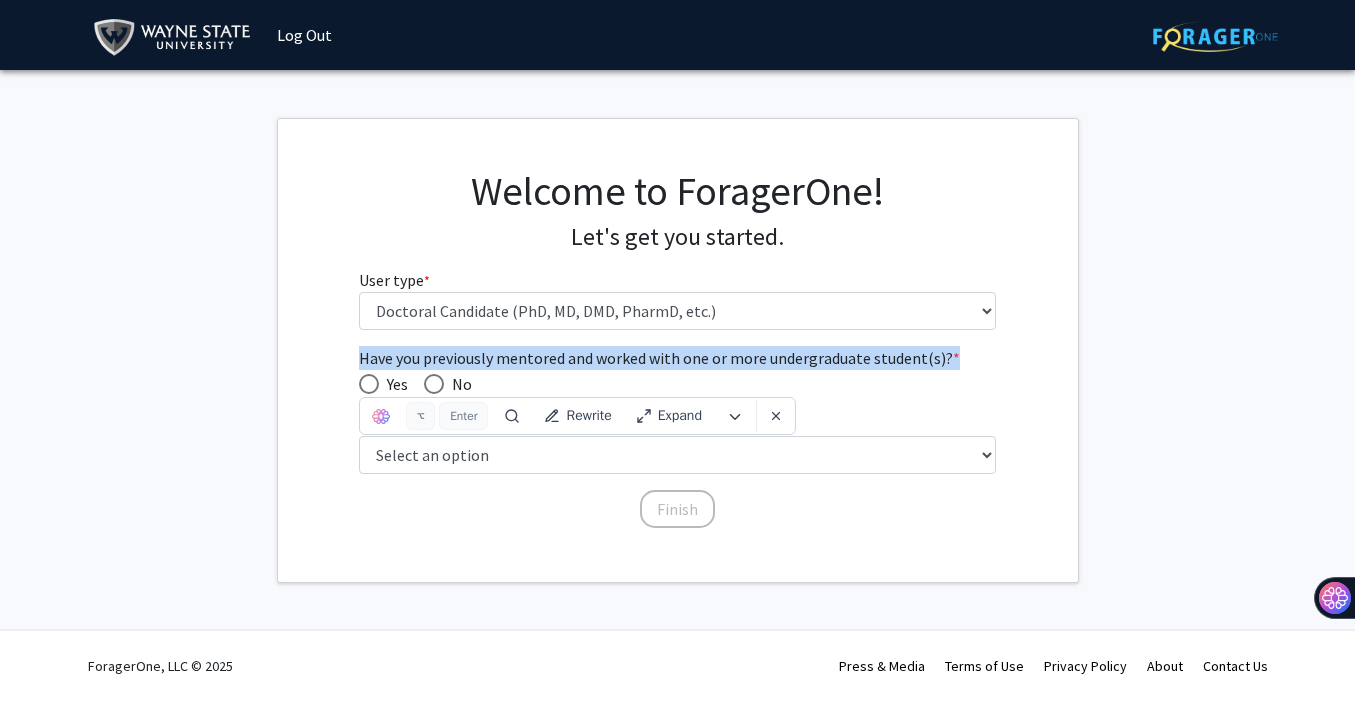 click on "Have you previously mentored and worked with one or more undergraduate student(s)?  *" 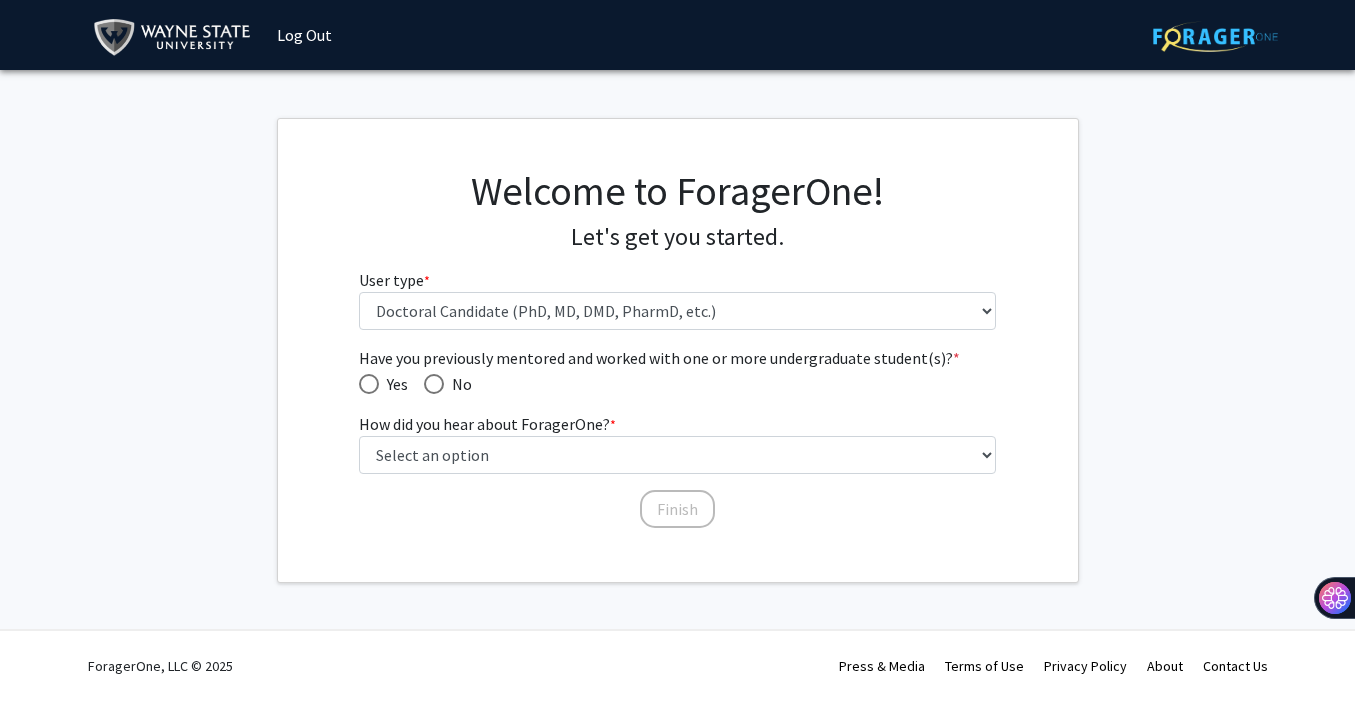 click at bounding box center (434, 384) 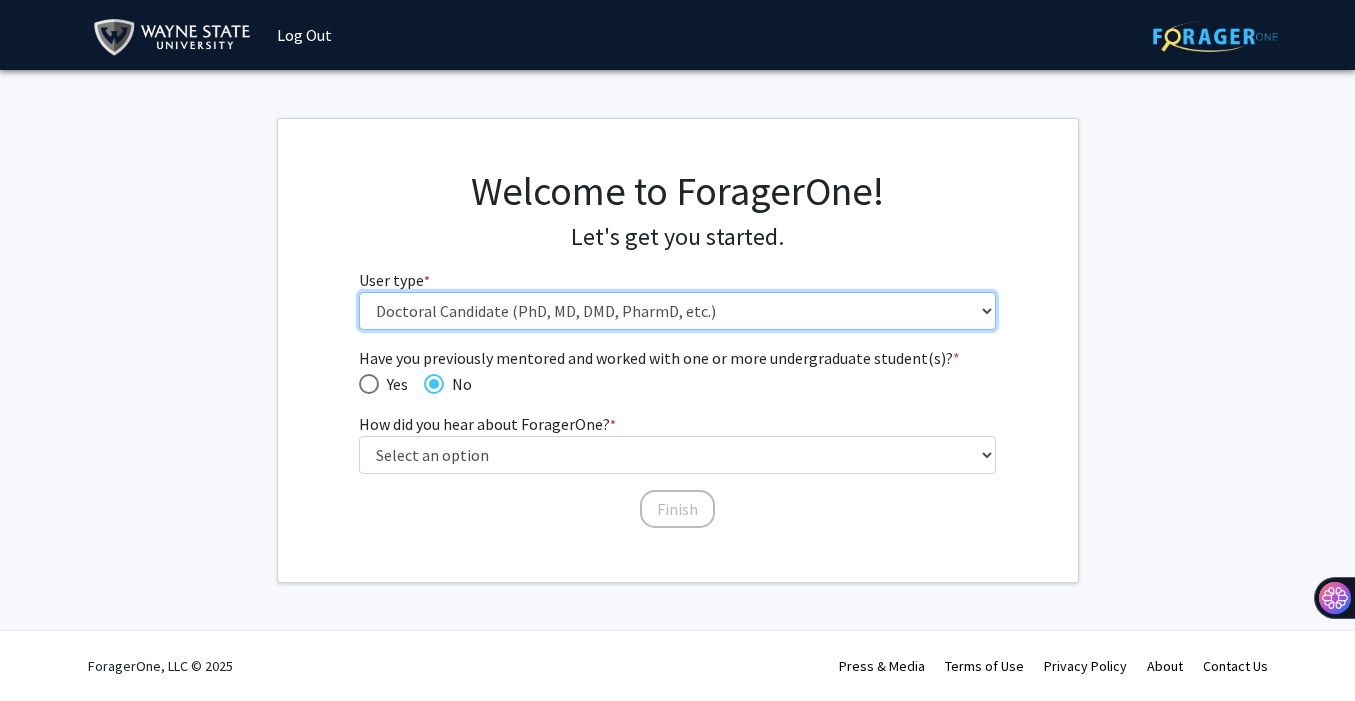 click on "Please tell us who you are  Undergraduate Student   Master's Student   Doctoral Candidate (PhD, MD, DMD, PharmD, etc.)   Postdoctoral Researcher / Research Staff / Medical Resident / Medical Fellow   Faculty   Administrative Staff" at bounding box center [677, 311] 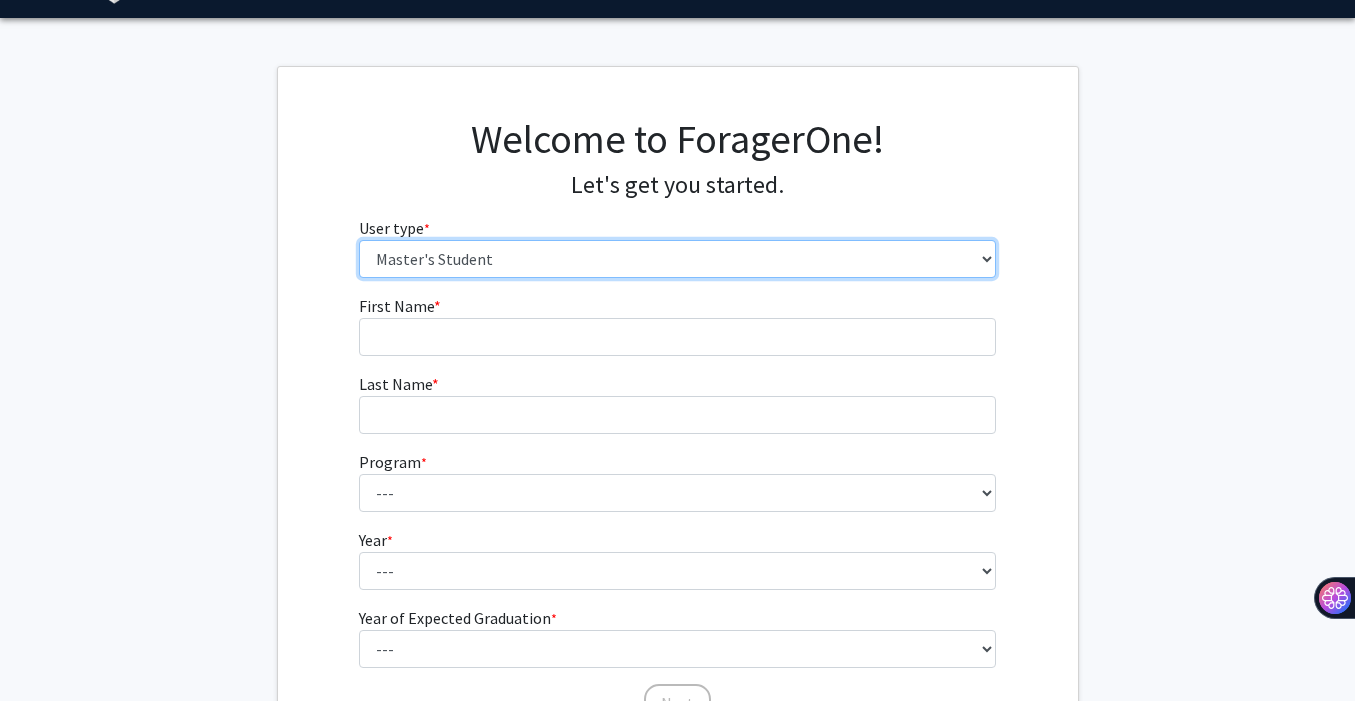 scroll, scrollTop: 137, scrollLeft: 0, axis: vertical 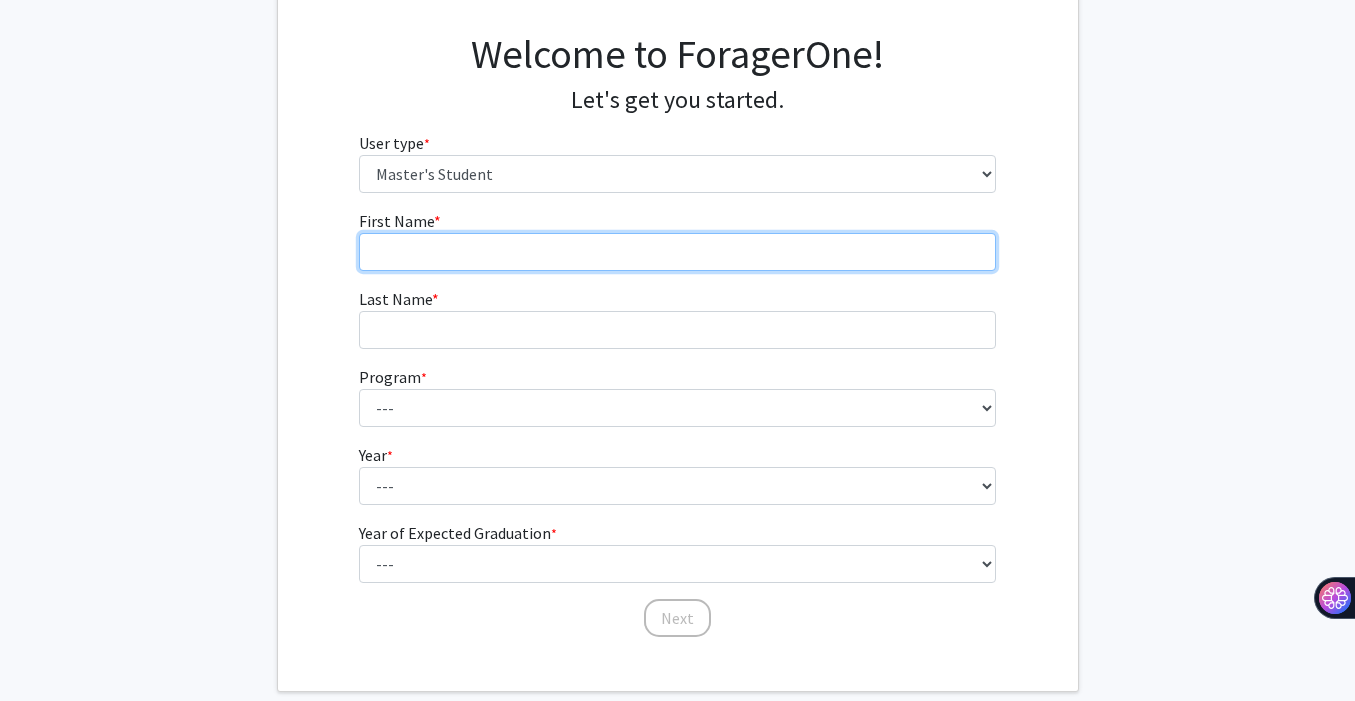 click on "First Name * required" at bounding box center (677, 252) 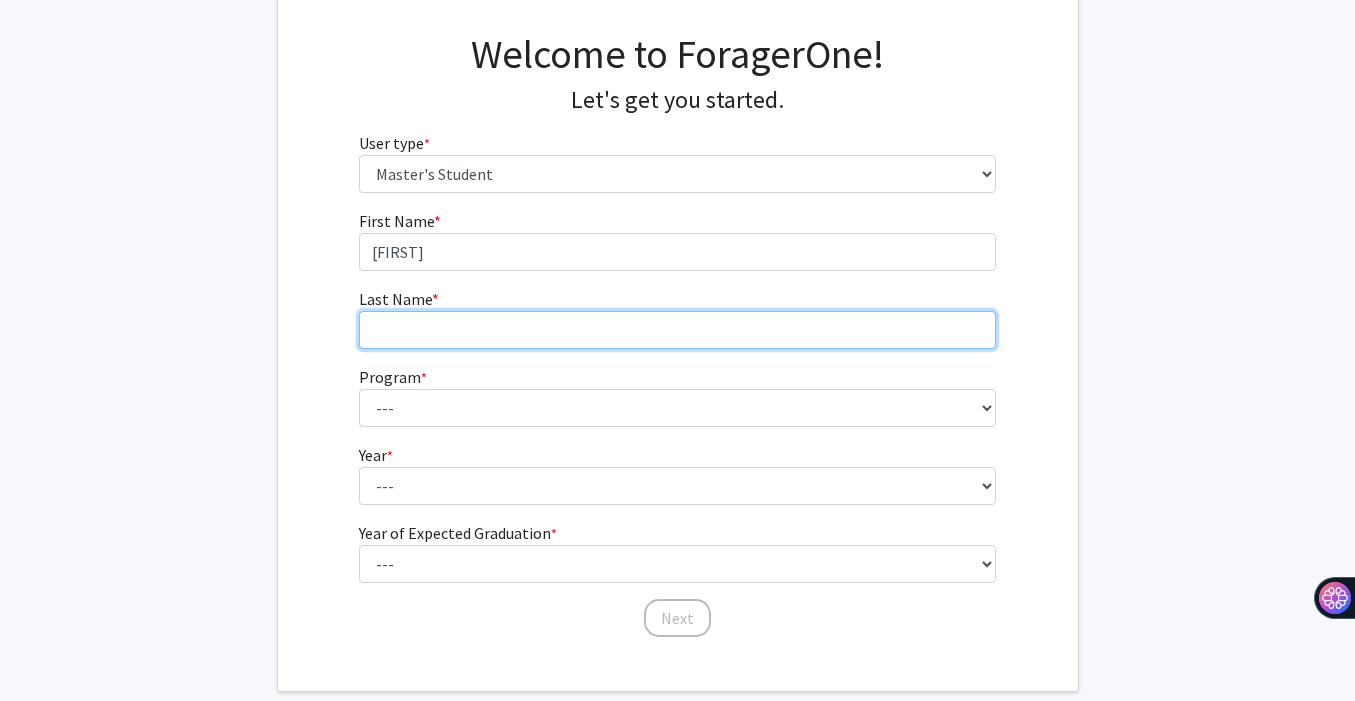 type on "[LAST]" 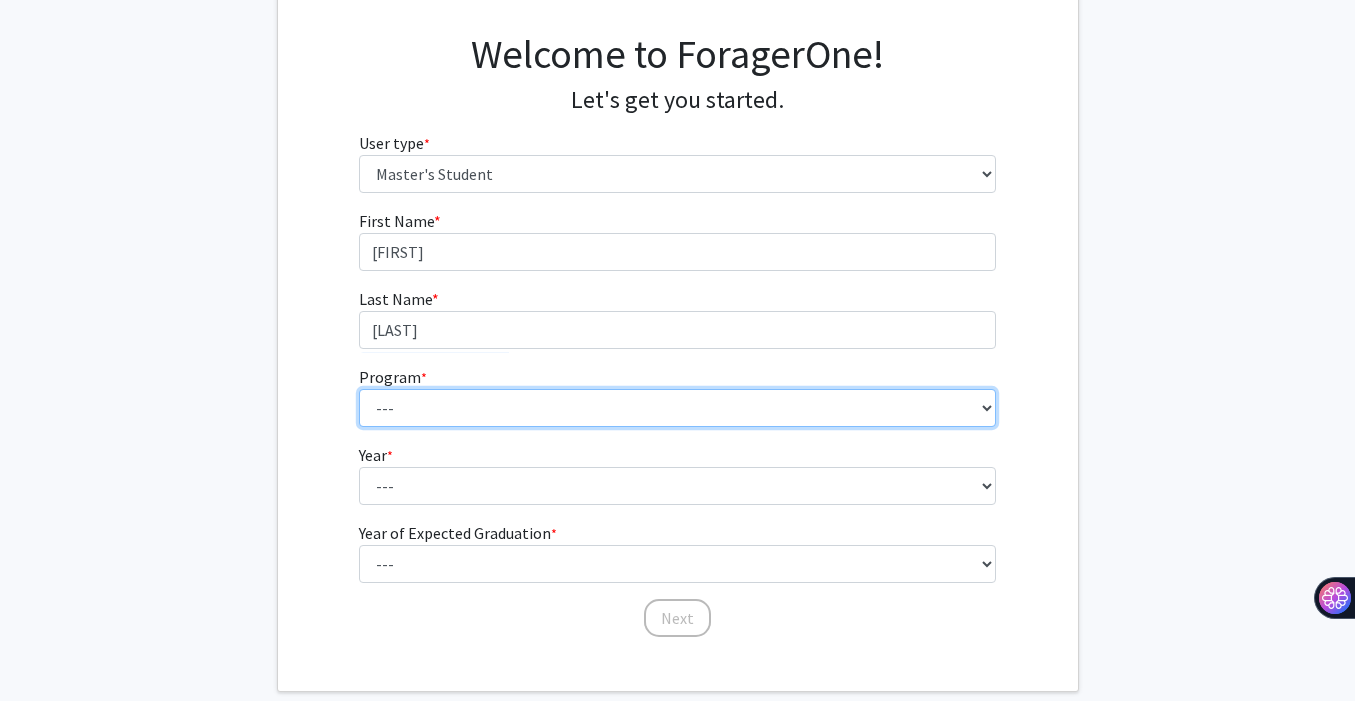 click on "---  Accounting   Administration & Supervision   Adult-Gerontology Acute Care Nurse Practitioner   Advanced Public Health Nursing   Alcohol and Drug Use Studies   Alternative Energy Technologies   Anatomy and Cell Biology   Anthropology   Applied Behavior Analysis (online)   Archival Administration (online)   Art   Art Education   Art History   Artificial Intelligence hardware and systems   Arts Administration   Automotive Supply Chain Management   Automotive Supply Chain Management (online)   Basic Medical Sciences   Bilingual/Bicultural Education   Biochemistry and Molecular Biology   Biological Sciences   Biomedical Engineering   Business Administration   Business Administration (online)   Cancer Biology   Chemical Engineering   Chemistry   Civil Engineering   Classics   Communication   Communication and New Media (online)   Community Health (online)   Computer Engineering   Computer Science   Computer Science: Artificial Intelligence (online)   Corporate & Finance Law   Counseling   Counseling Psychology" at bounding box center (677, 408) 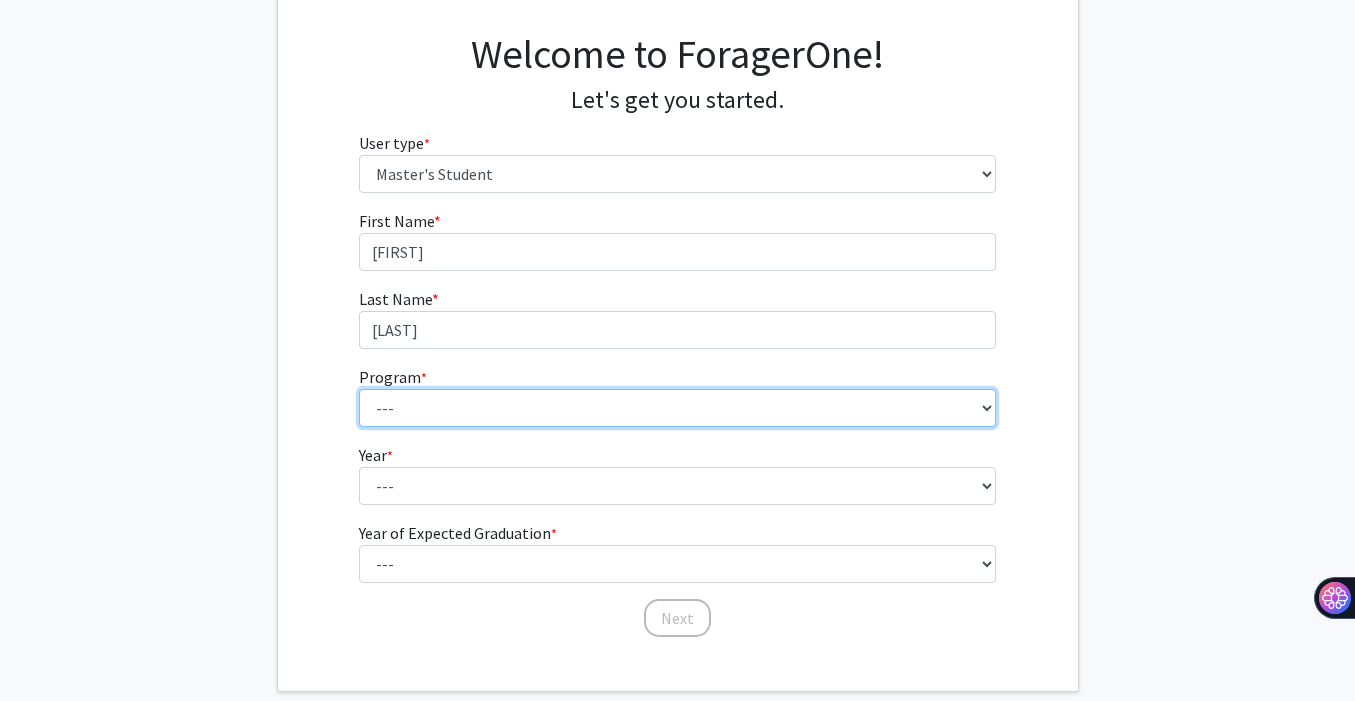 select on "98: 1610" 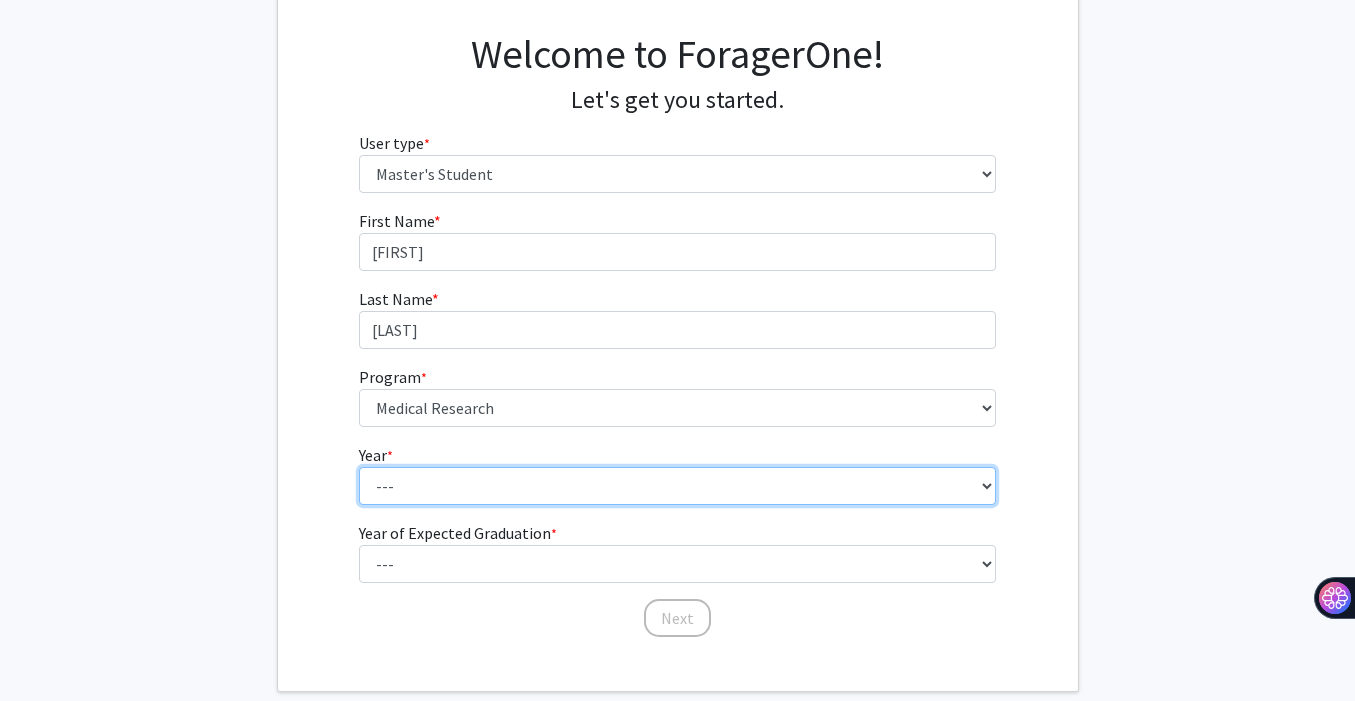 click on "---  First Year   Second Year" at bounding box center (677, 486) 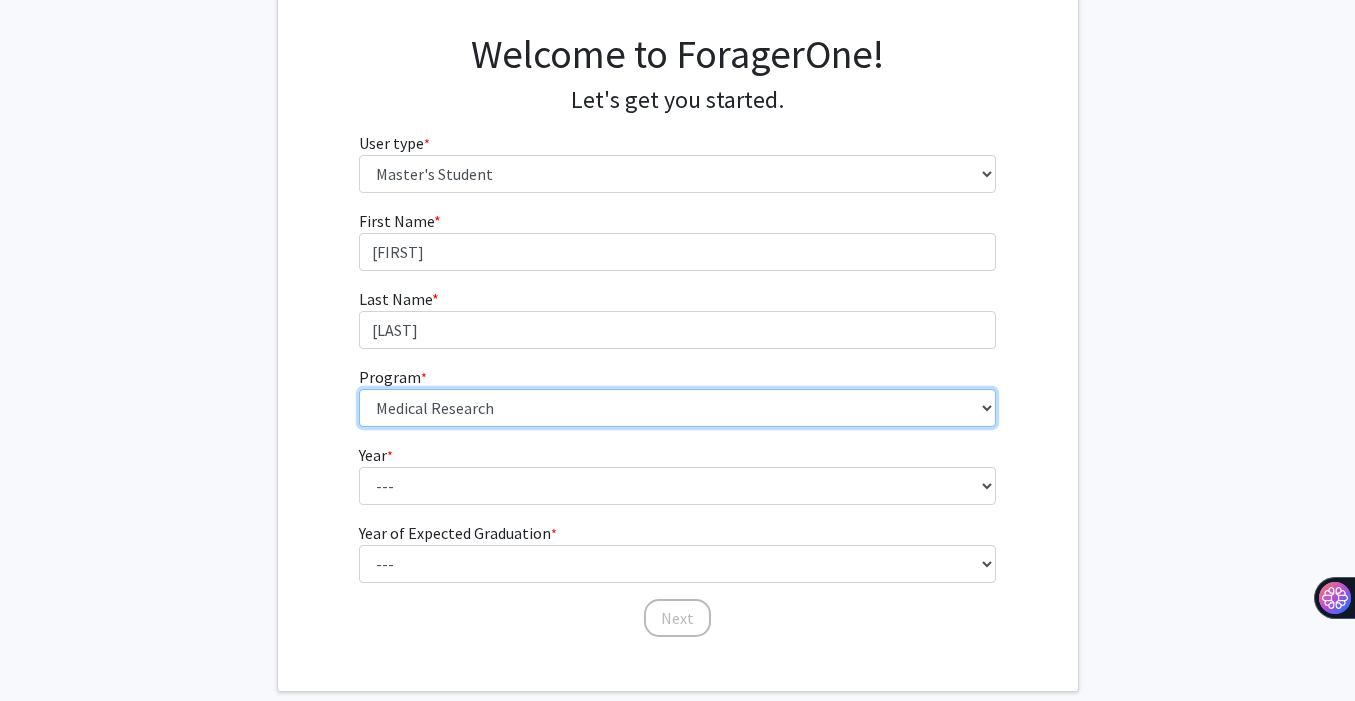 click on "---  Accounting   Administration & Supervision   Adult-Gerontology Acute Care Nurse Practitioner   Advanced Public Health Nursing   Alcohol and Drug Use Studies   Alternative Energy Technologies   Anatomy and Cell Biology   Anthropology   Applied Behavior Analysis (online)   Archival Administration (online)   Art   Art Education   Art History   Artificial Intelligence hardware and systems   Arts Administration   Automotive Supply Chain Management   Automotive Supply Chain Management (online)   Basic Medical Sciences   Bilingual/Bicultural Education   Biochemistry and Molecular Biology   Biological Sciences   Biomedical Engineering   Business Administration   Business Administration (online)   Cancer Biology   Chemical Engineering   Chemistry   Civil Engineering   Classics   Communication   Communication and New Media (online)   Community Health (online)   Computer Engineering   Computer Science   Computer Science: Artificial Intelligence (online)   Corporate & Finance Law   Counseling   Counseling Psychology" at bounding box center [677, 408] 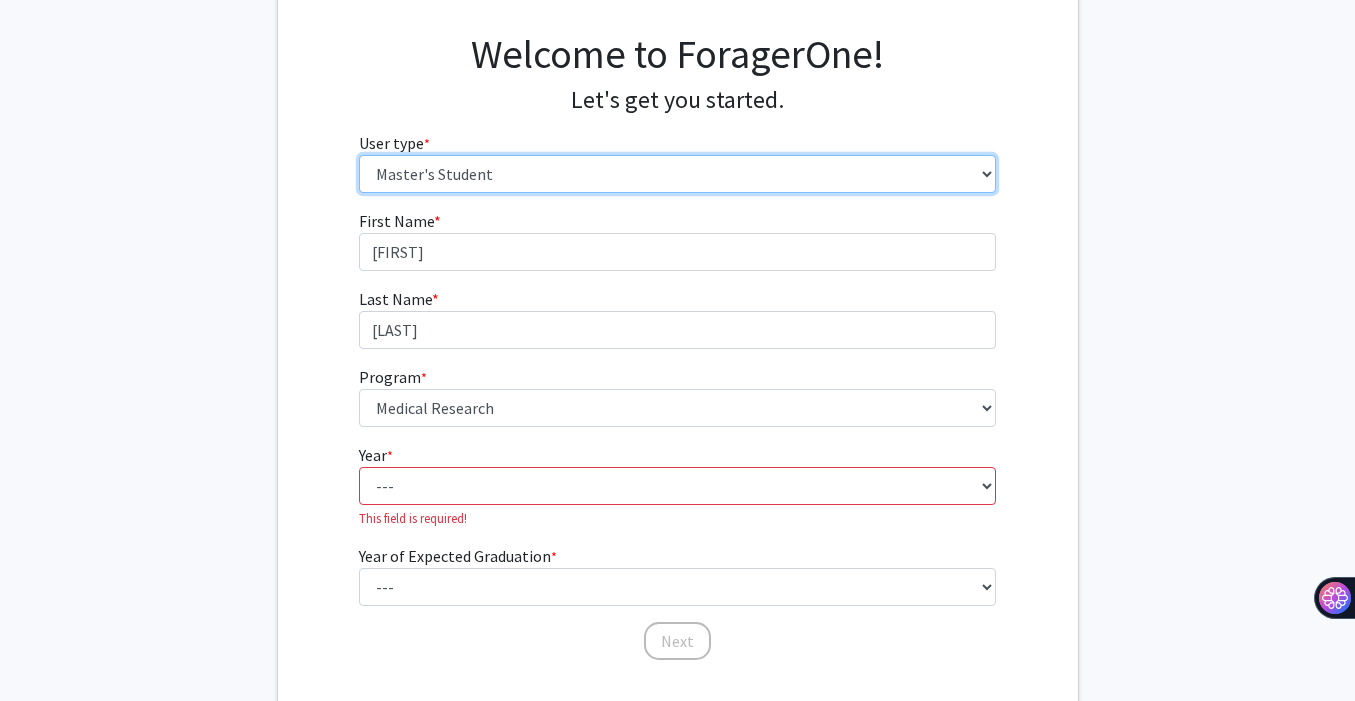click on "Please tell us who you are  Undergraduate Student   Master's Student   Doctoral Candidate (PhD, MD, DMD, PharmD, etc.)   Postdoctoral Researcher / Research Staff / Medical Resident / Medical Fellow   Faculty   Administrative Staff" at bounding box center (677, 174) 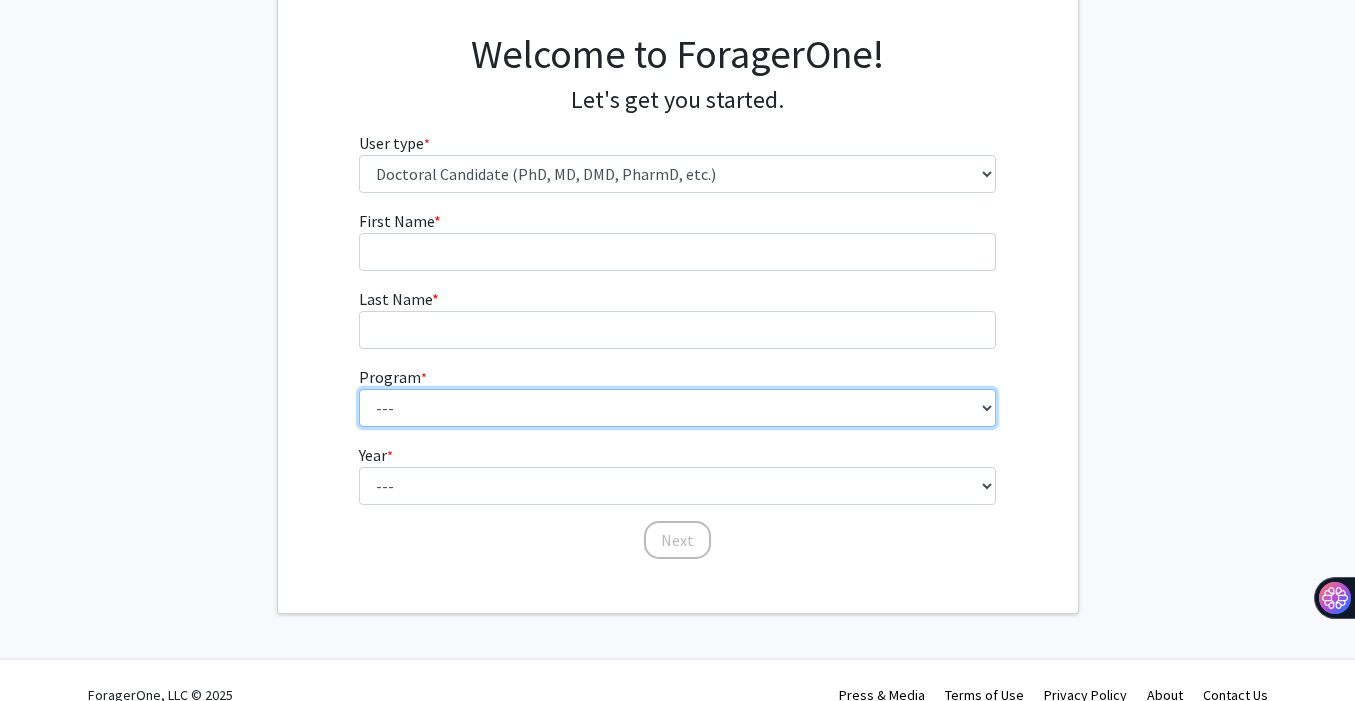 click on "---  Adult-Gerontology Acute Care Nurse Practitioner   Adult-Gerontology Primary Care Nurse Practitioner   Anatomy and Cell Biology   Anesthesia   Anthropology   Anthropology and Urban Sustainability (Dual title)   Audiology   Biochemistry and Molecular Biology   Biological Sciences   Biological Sciences and Urban Sustainability   Biomedical Engineering   Biomedical Imaging (Dual title)   Business Administration   Cancer Biology   Chemical Engineering   Chemistry   Civil Engineering   Communication   Communication and Urban Sustainability (Dual title)   Communication Sciences and Disorders   Computer Engineering   Computer Science   Counseling Psychology   Criminal Justice   Dispute Resolution   Economics   Educational Leadership & Policy Studies   Educational Studies   Electrical Engineering   English   Family Nurse Practitioner   French (Modern Languages)   German   Gerontology (Dual title)   History   Immunology and Microbiology   Industrial Engineering   Infant Mental Health (Dual title)   Kinesiology" at bounding box center [677, 408] 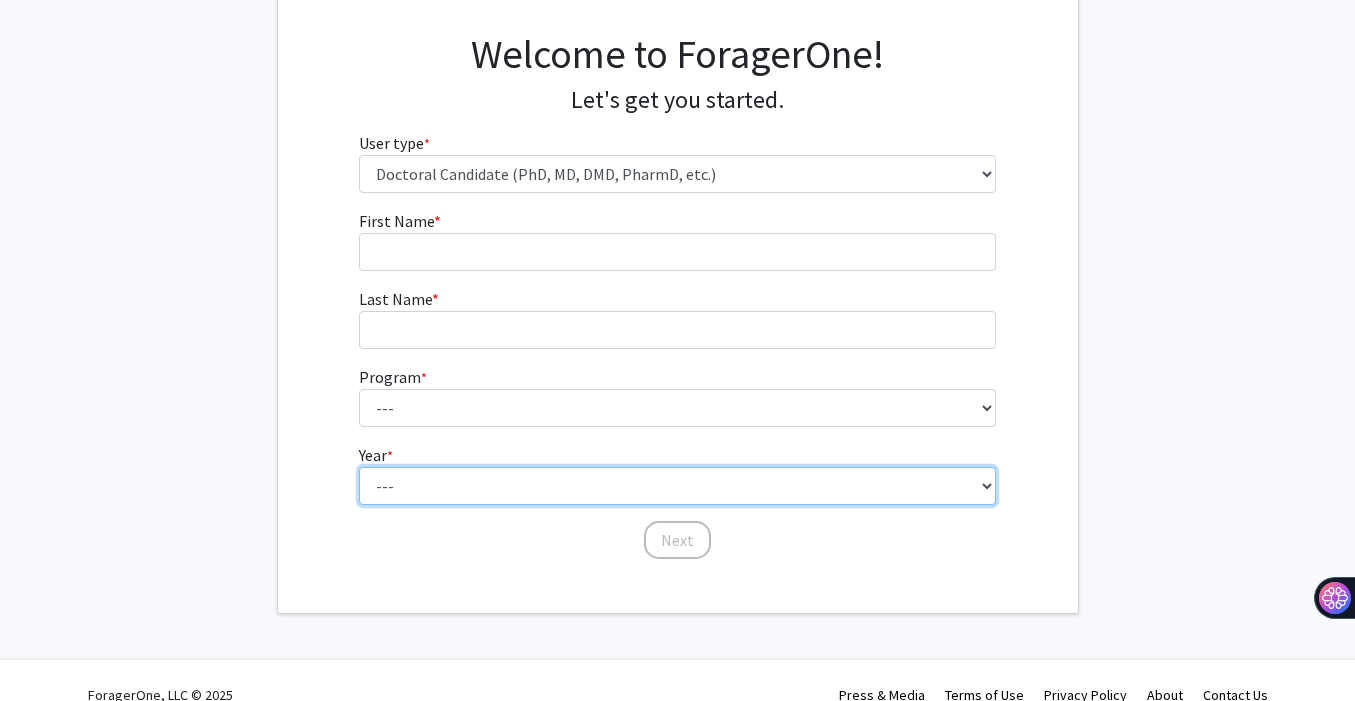 click on "Year  * required ---  First Year   Second Year   Third Year   Fourth Year   Fifth Year   Sixth Year   Seventh Year   Eighth Year   Ninth Year   Tenth Year" at bounding box center (677, 474) 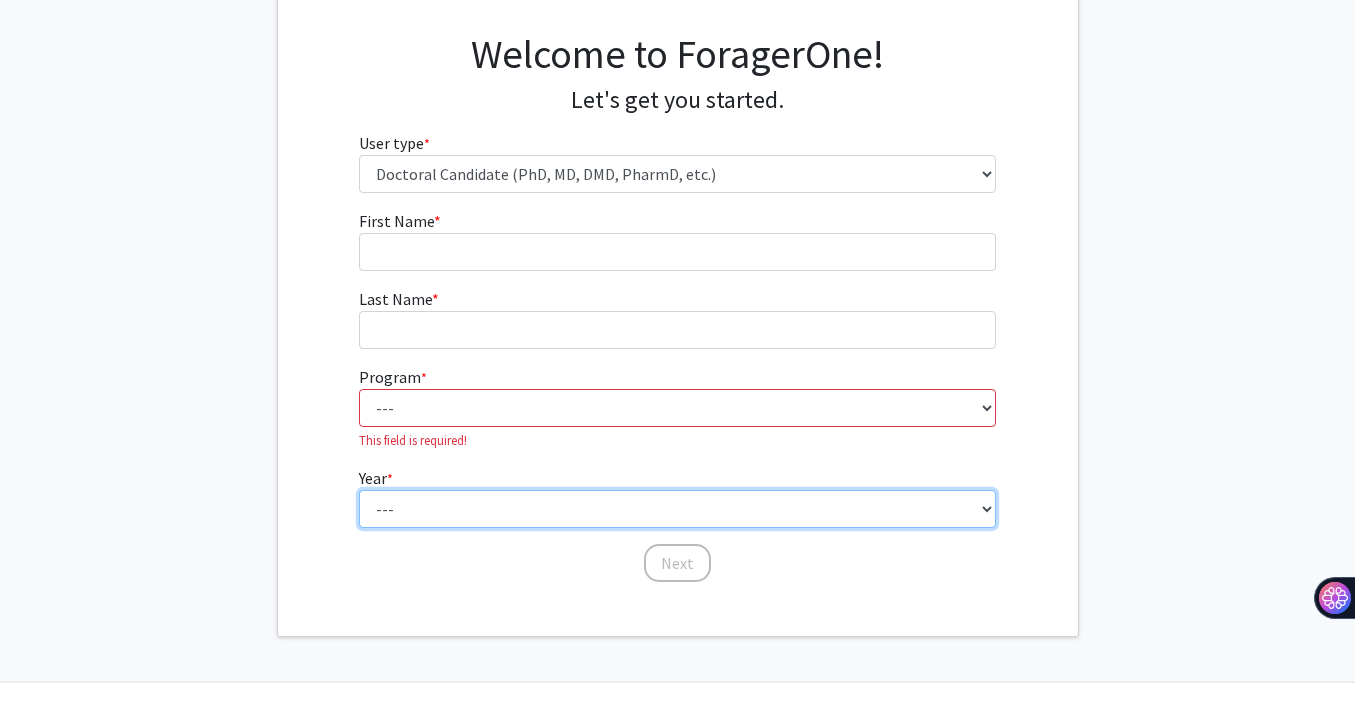 select on "1: first_year" 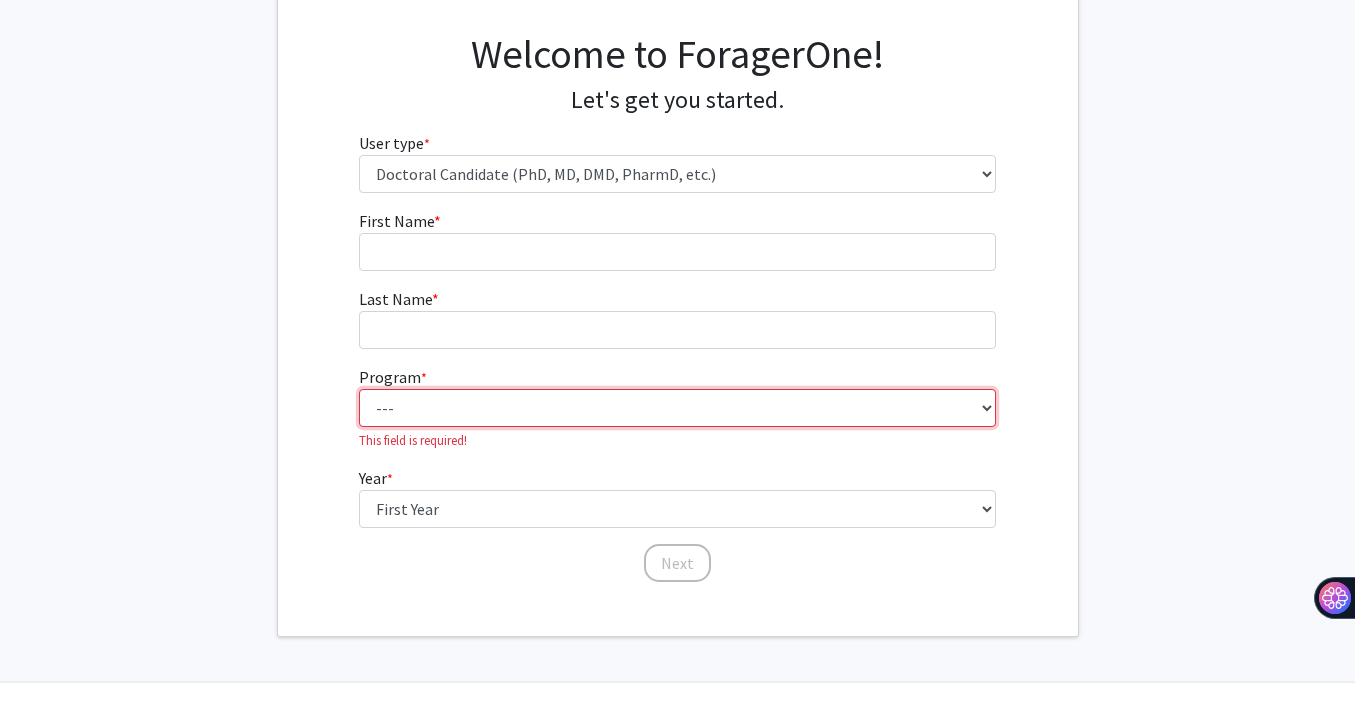 click on "---  Adult-Gerontology Acute Care Nurse Practitioner   Adult-Gerontology Primary Care Nurse Practitioner   Anatomy and Cell Biology   Anesthesia   Anthropology   Anthropology and Urban Sustainability (Dual title)   Audiology   Biochemistry and Molecular Biology   Biological Sciences   Biological Sciences and Urban Sustainability   Biomedical Engineering   Biomedical Imaging (Dual title)   Business Administration   Cancer Biology   Chemical Engineering   Chemistry   Civil Engineering   Communication   Communication and Urban Sustainability (Dual title)   Communication Sciences and Disorders   Computer Engineering   Computer Science   Counseling Psychology   Criminal Justice   Dispute Resolution   Economics   Educational Leadership & Policy Studies   Educational Studies   Electrical Engineering   English   Family Nurse Practitioner   French (Modern Languages)   German   Gerontology (Dual title)   History   Immunology and Microbiology   Industrial Engineering   Infant Mental Health (Dual title)   Kinesiology" at bounding box center [677, 408] 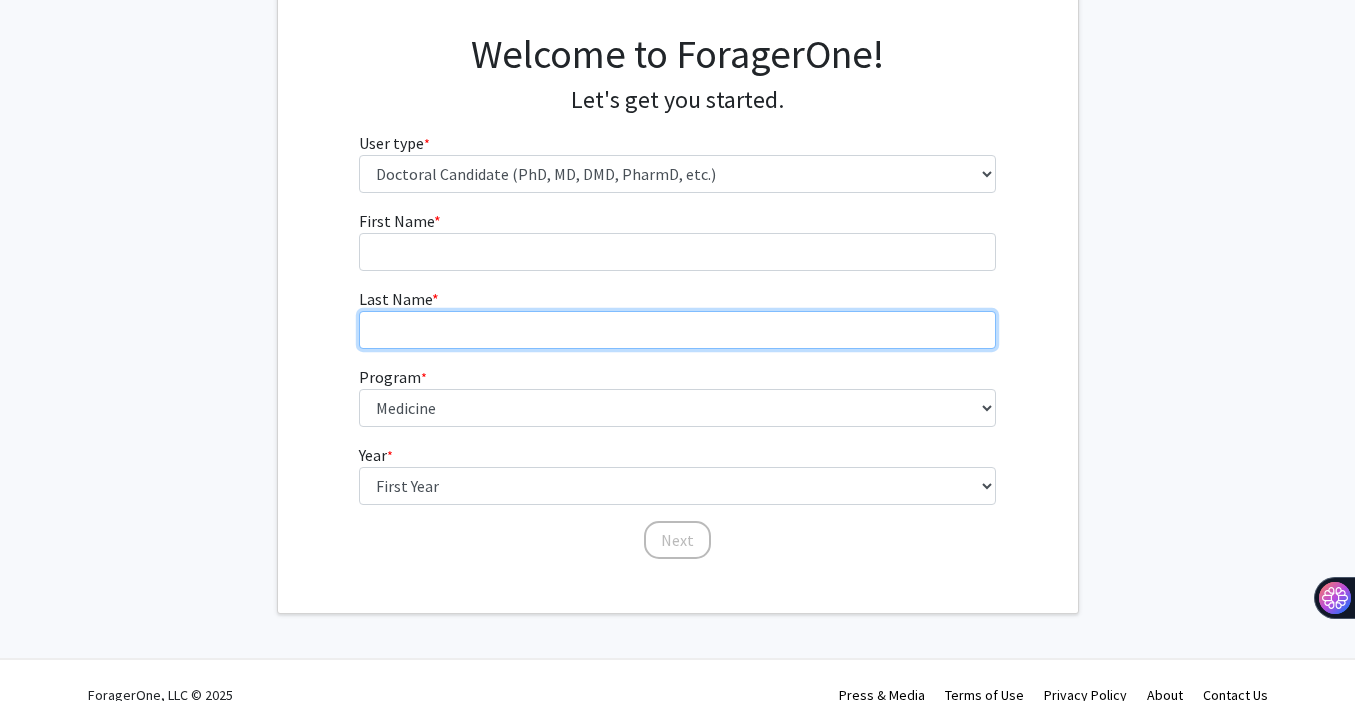 click on "Last Name * required" at bounding box center [677, 330] 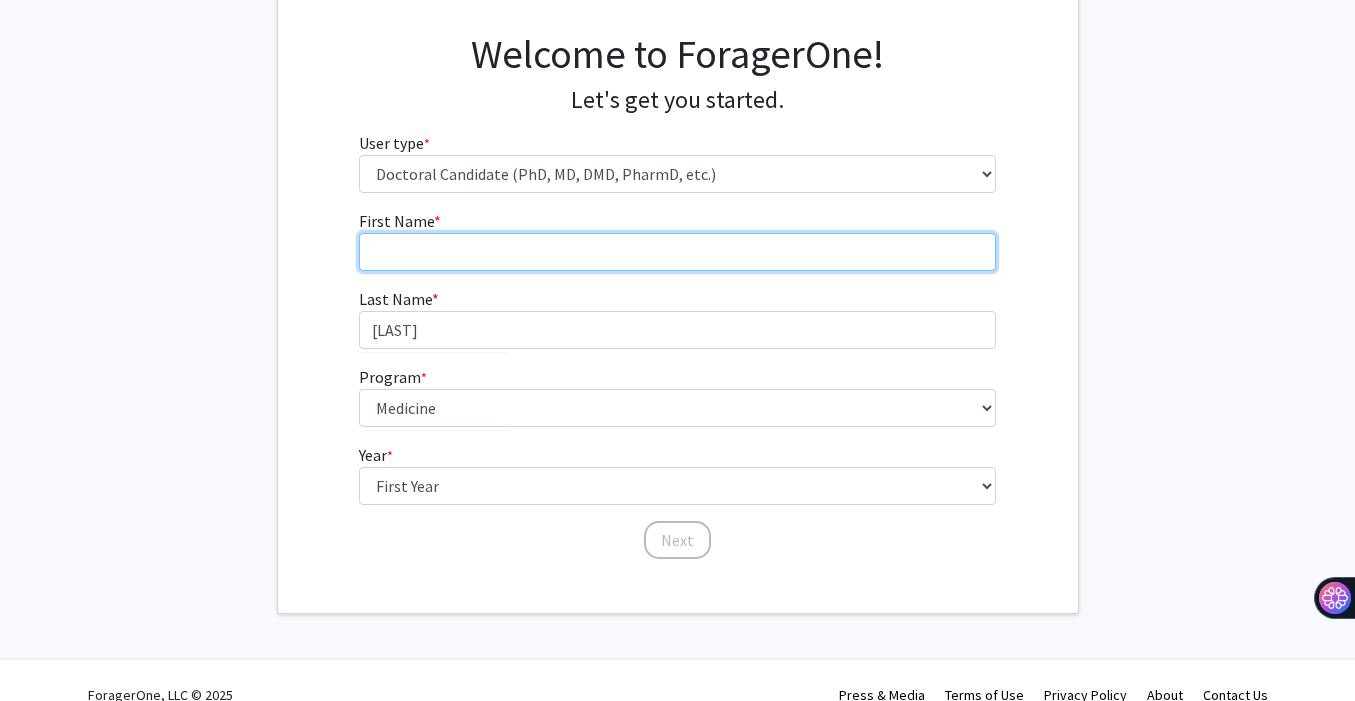 type on "[FIRST]" 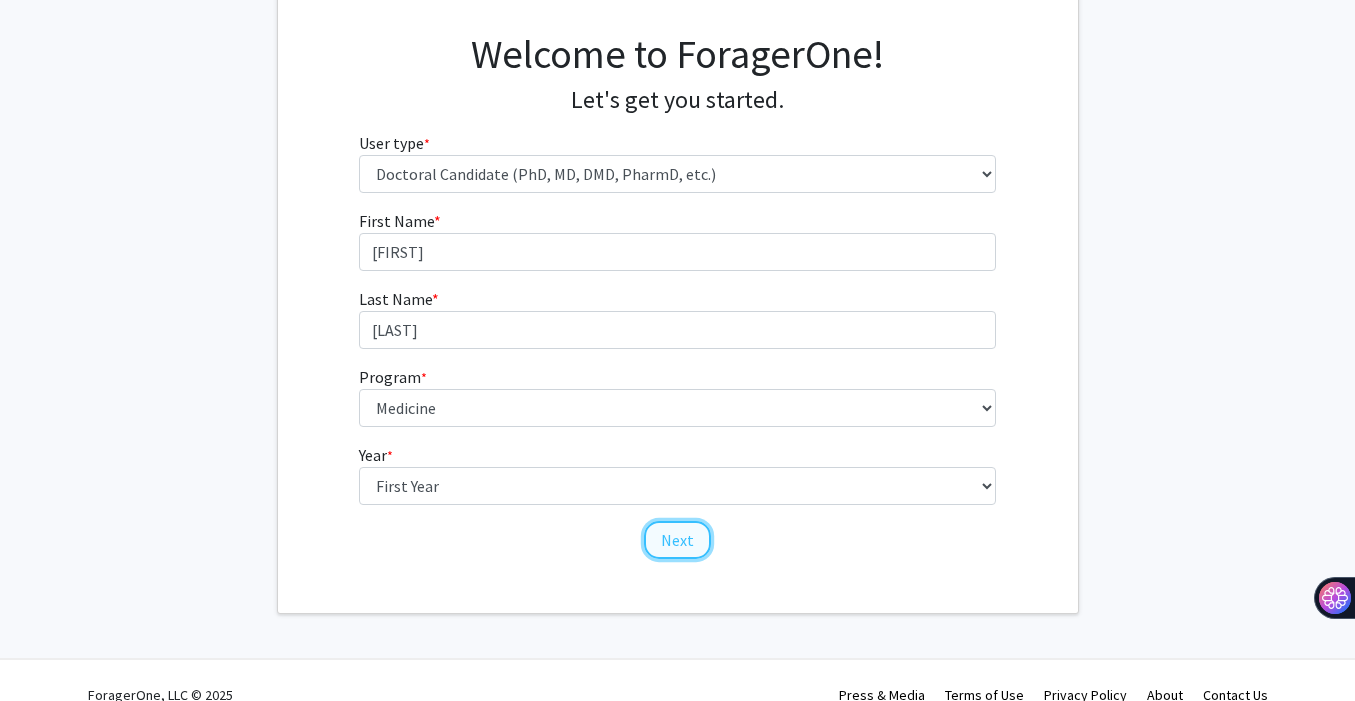 click on "Next" 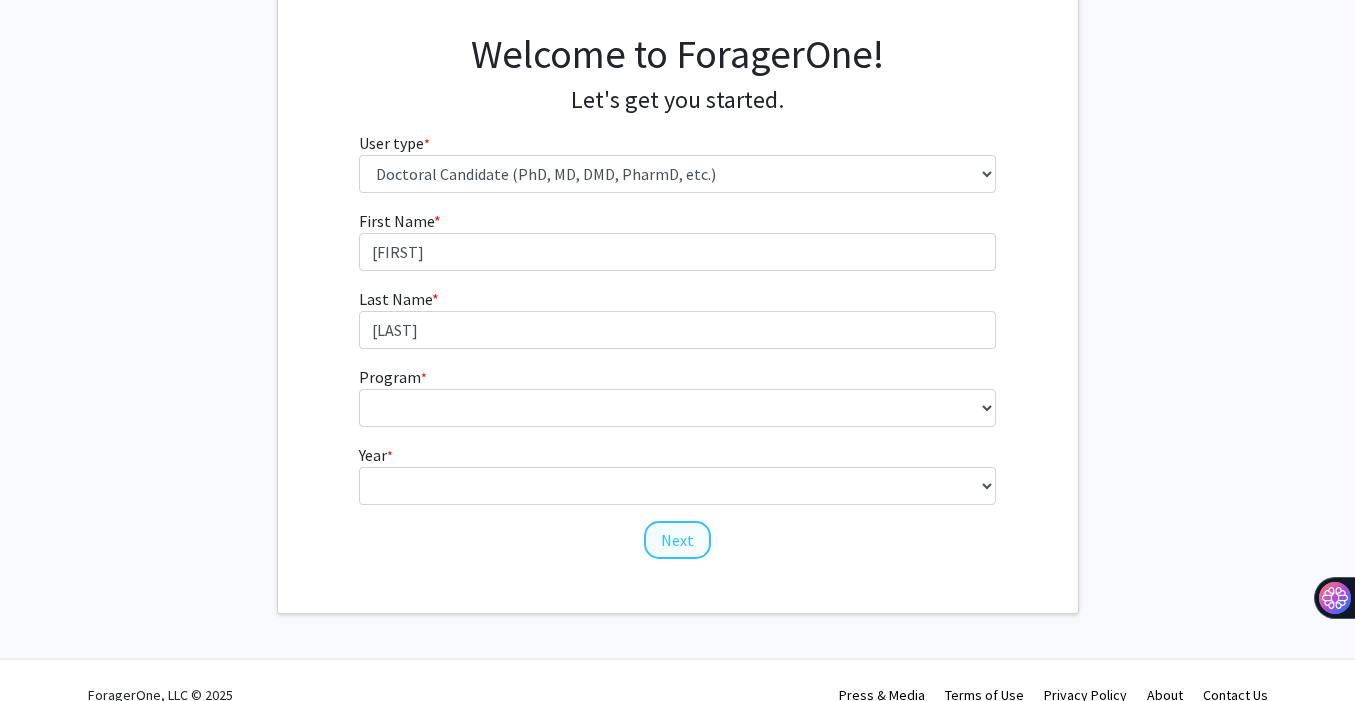 scroll, scrollTop: 0, scrollLeft: 0, axis: both 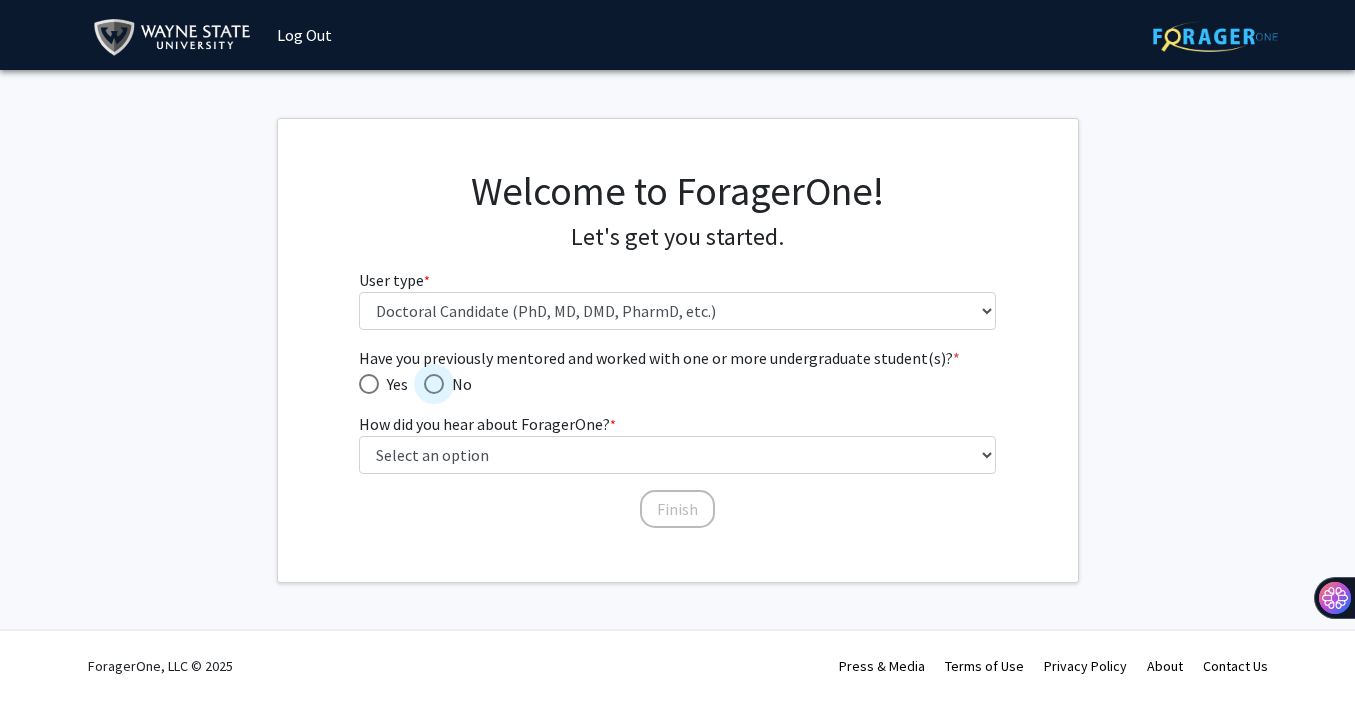 click at bounding box center [434, 384] 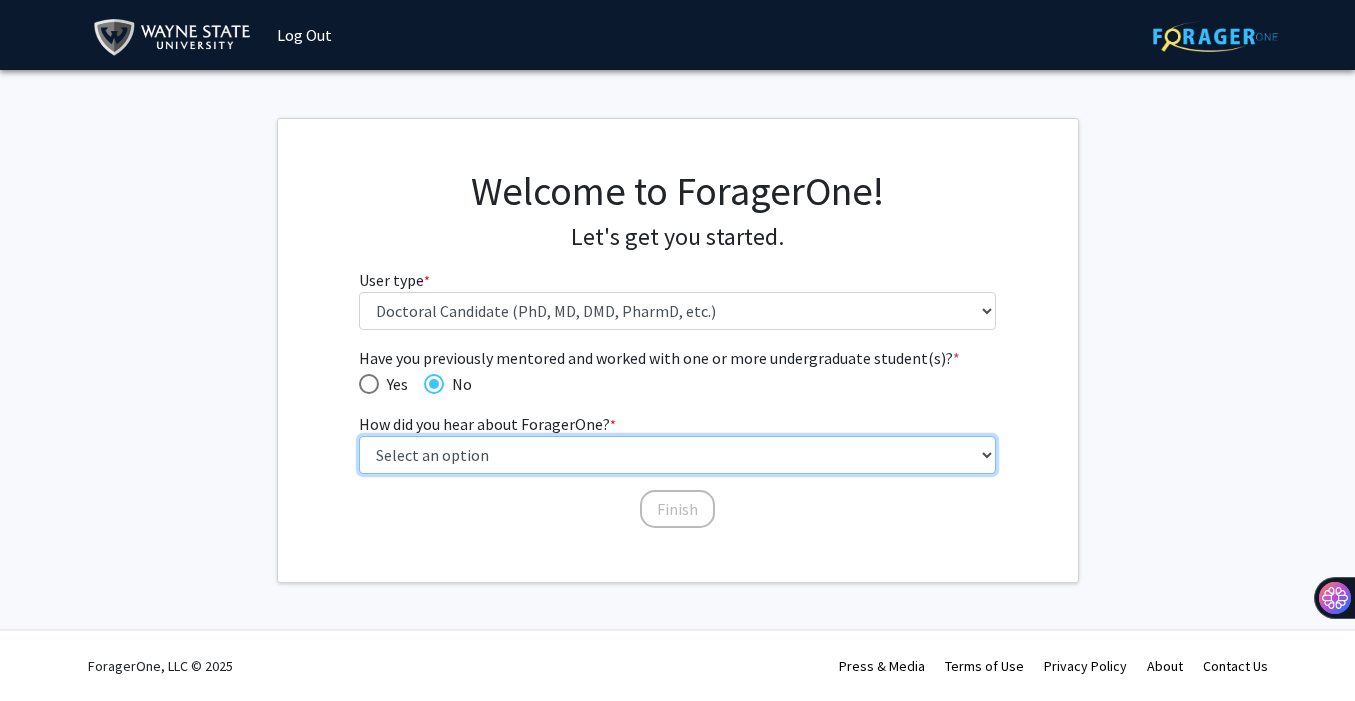 click on "Select an option  Peer/student recommendation   Faculty/staff recommendation   University website   University email or newsletter   Other" at bounding box center (677, 455) 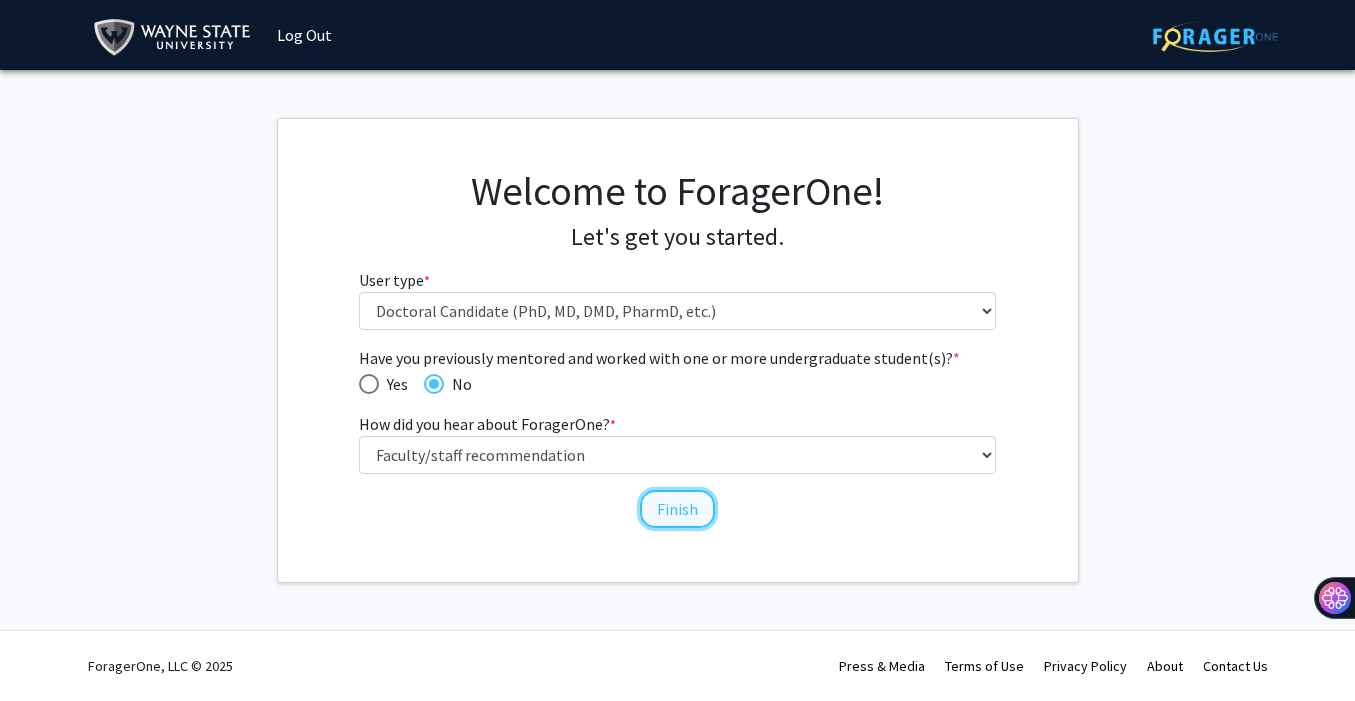 click on "Finish" 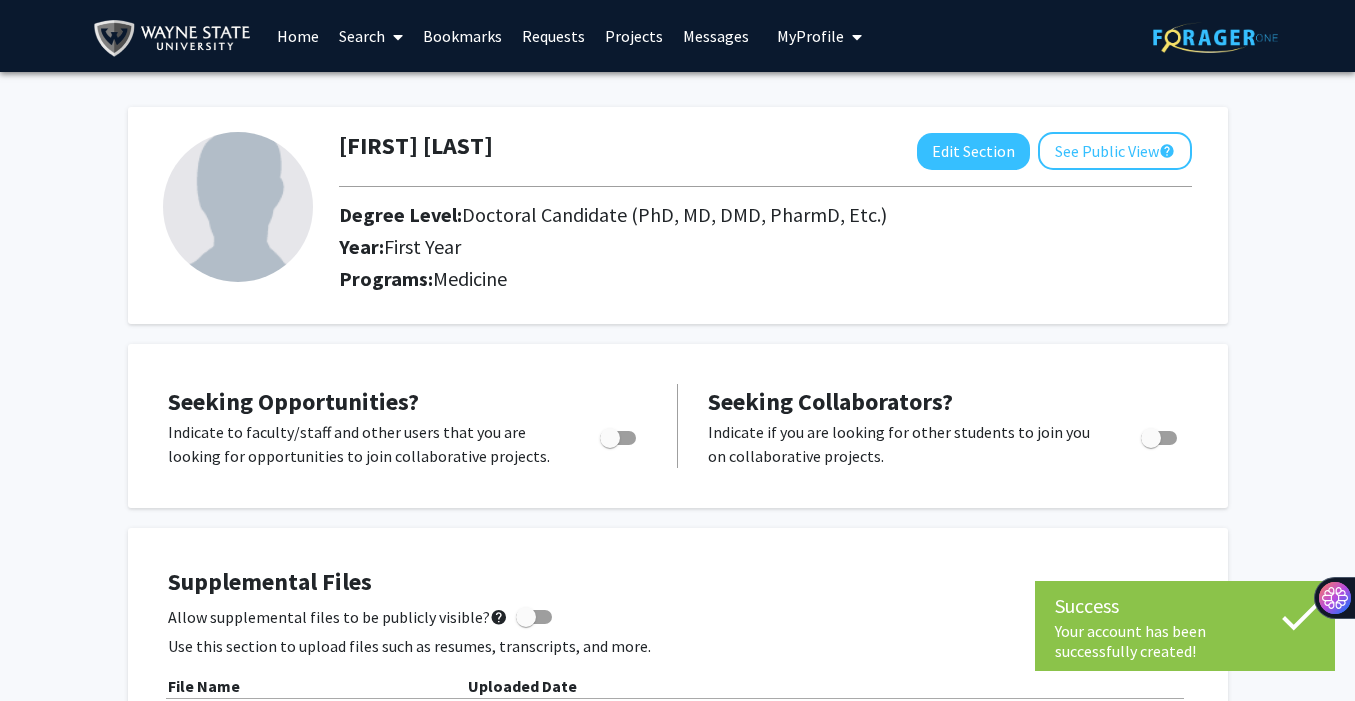 scroll, scrollTop: 11, scrollLeft: 0, axis: vertical 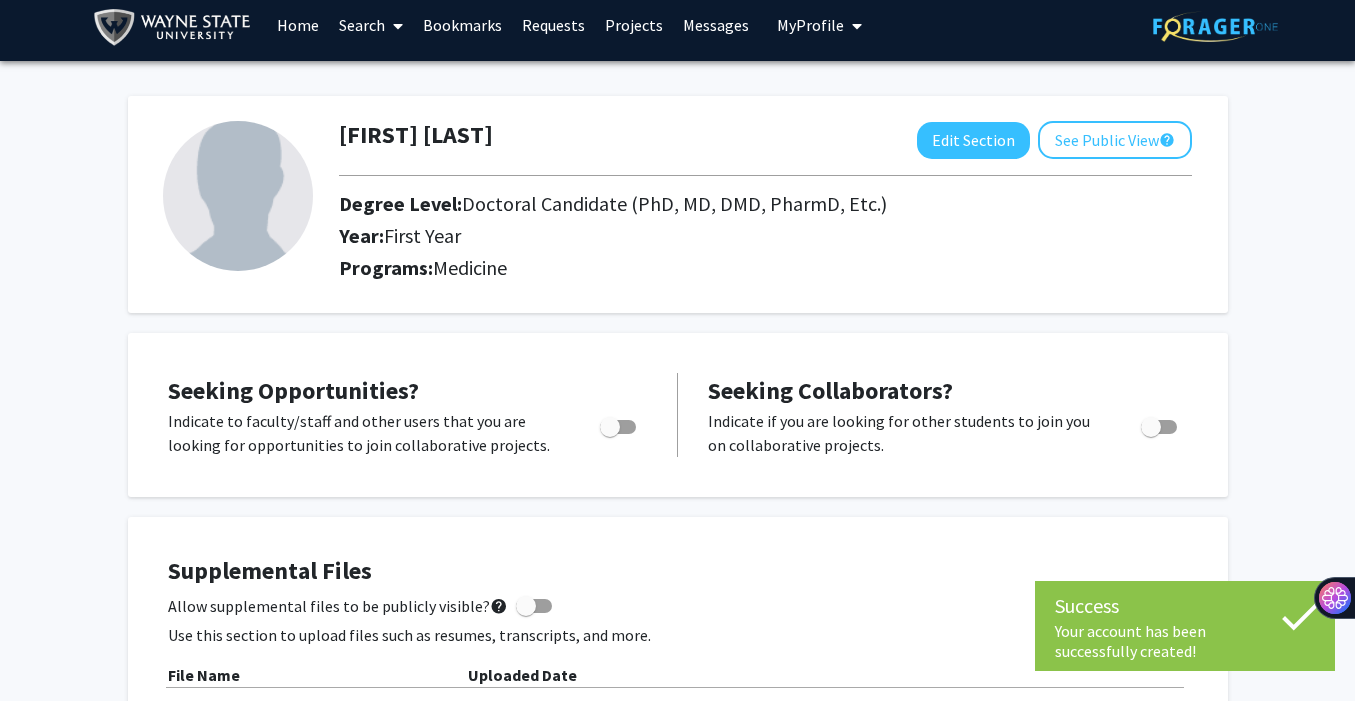 click at bounding box center [394, 26] 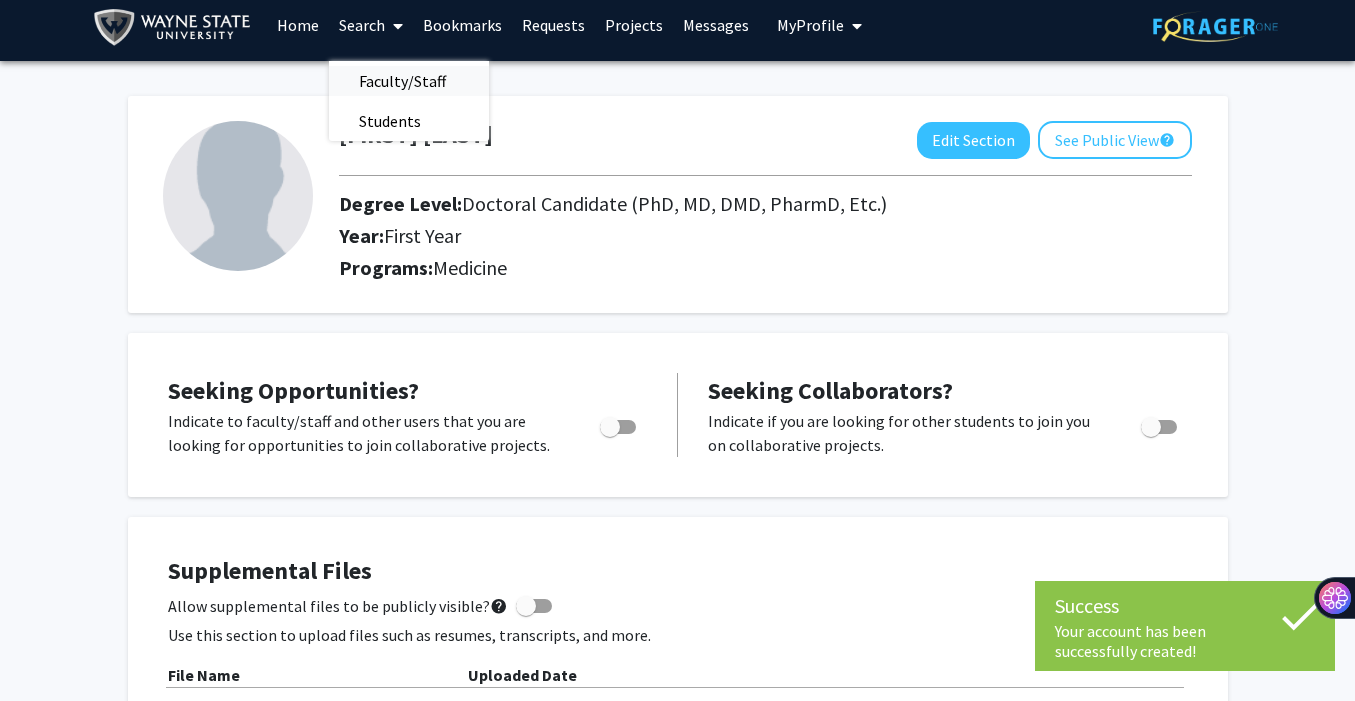 click on "Faculty/Staff" at bounding box center (402, 81) 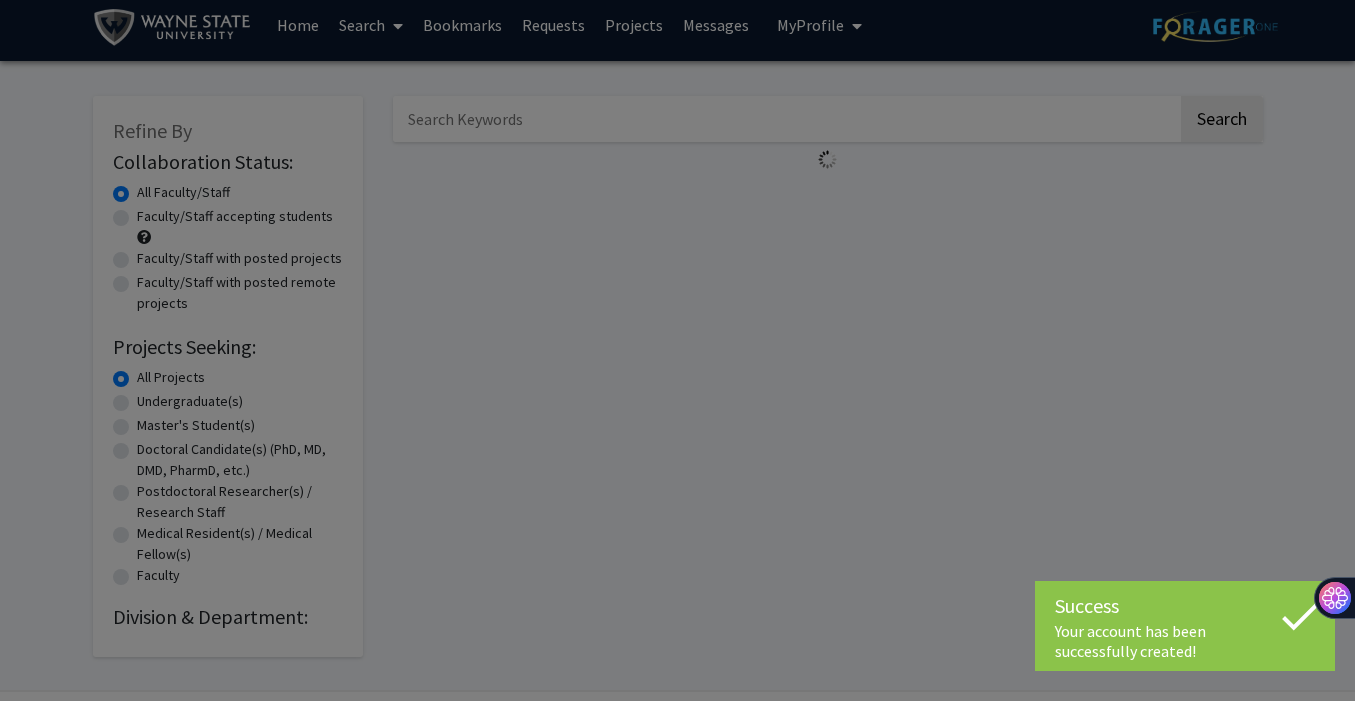 scroll, scrollTop: 0, scrollLeft: 0, axis: both 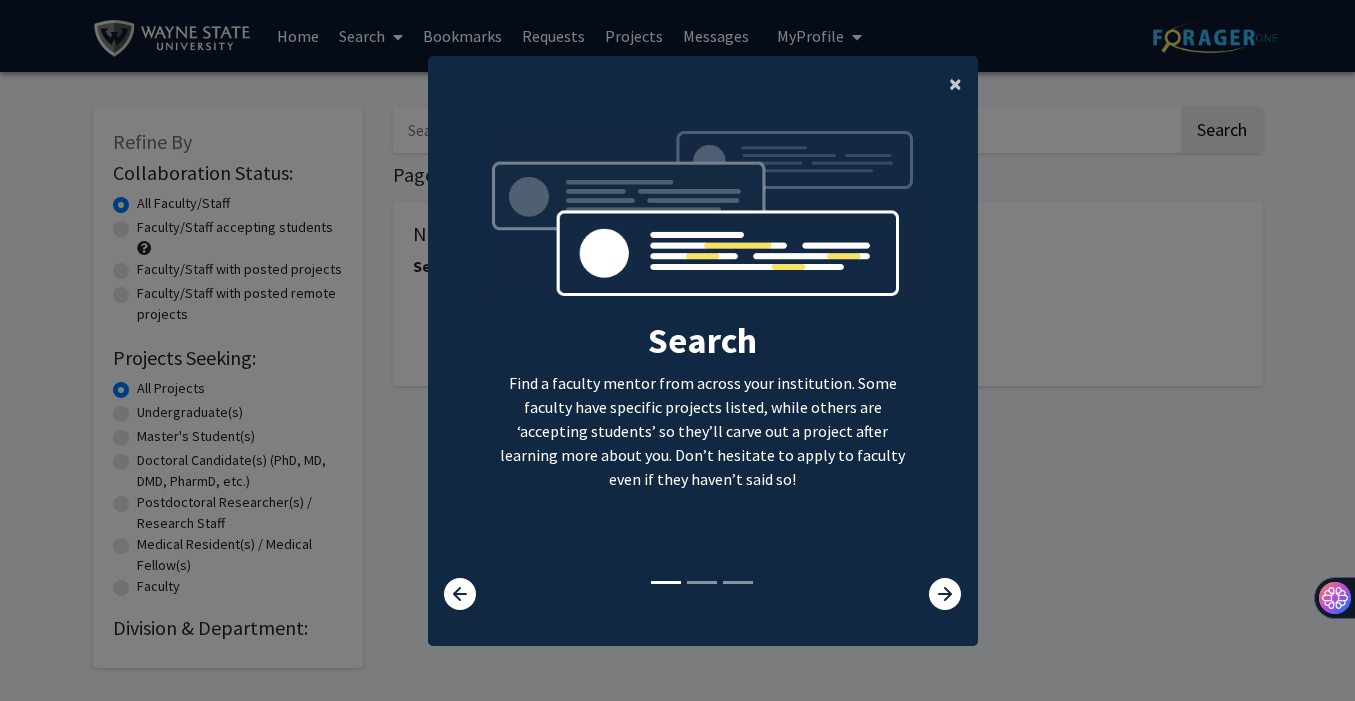 click on "×" 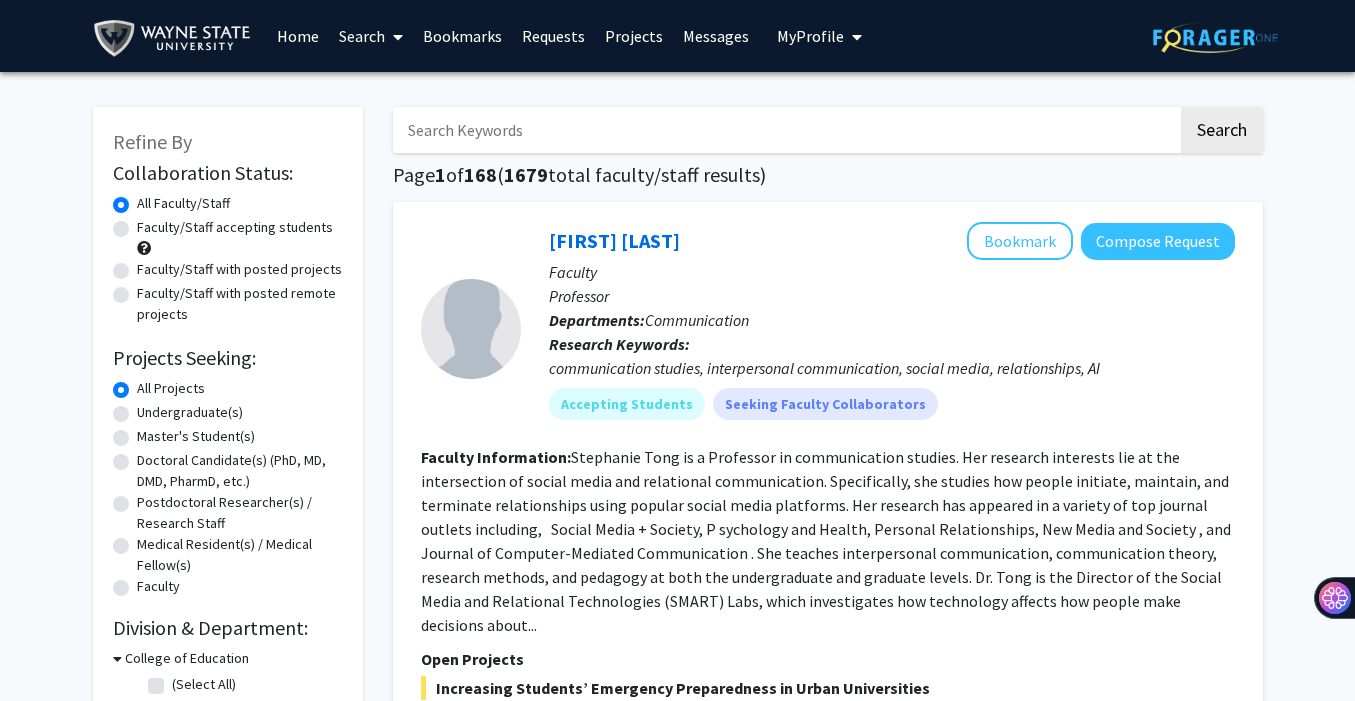 click at bounding box center [785, 130] 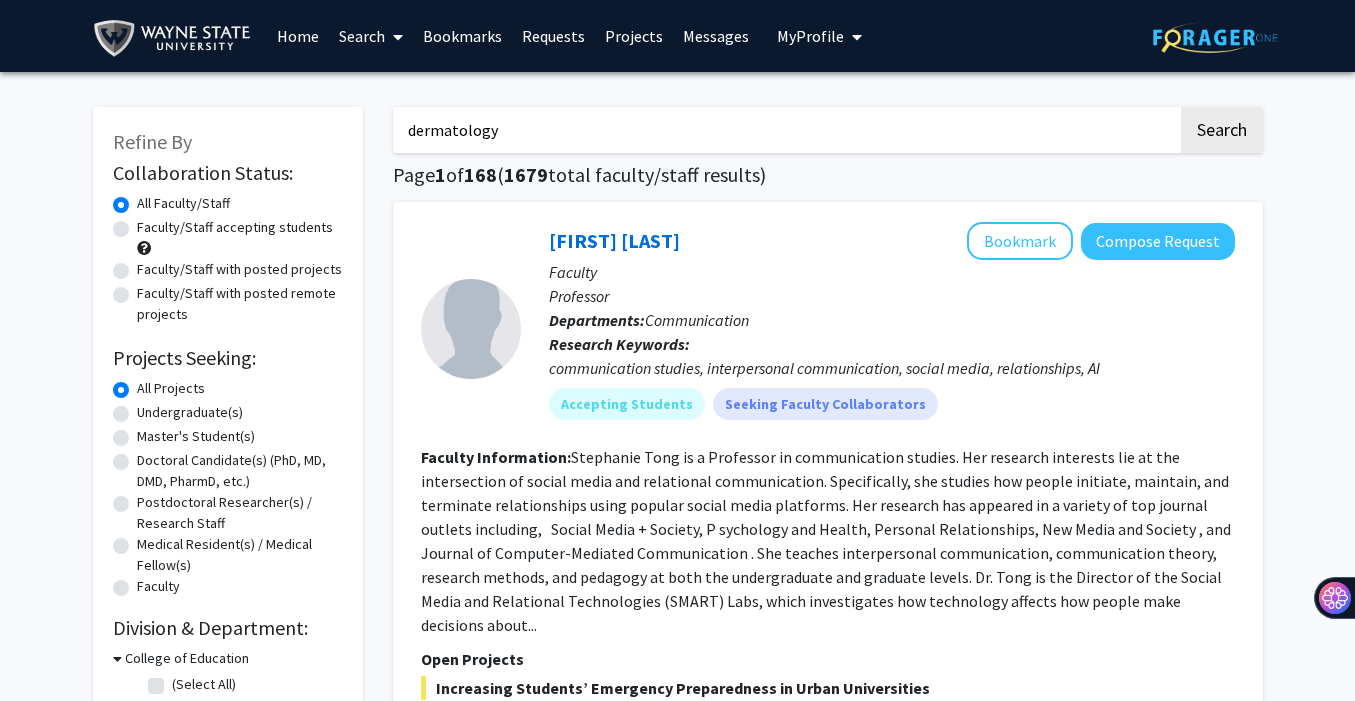 type on "dermatology" 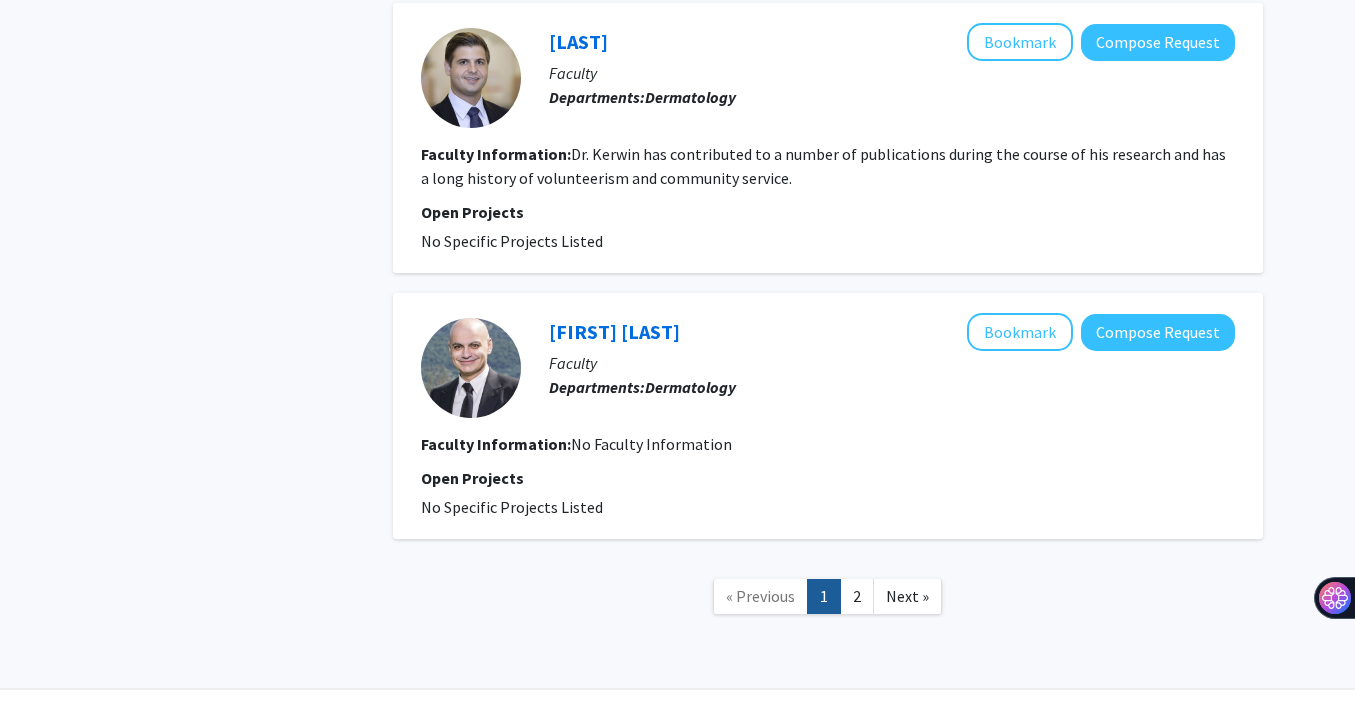 scroll, scrollTop: 2770, scrollLeft: 0, axis: vertical 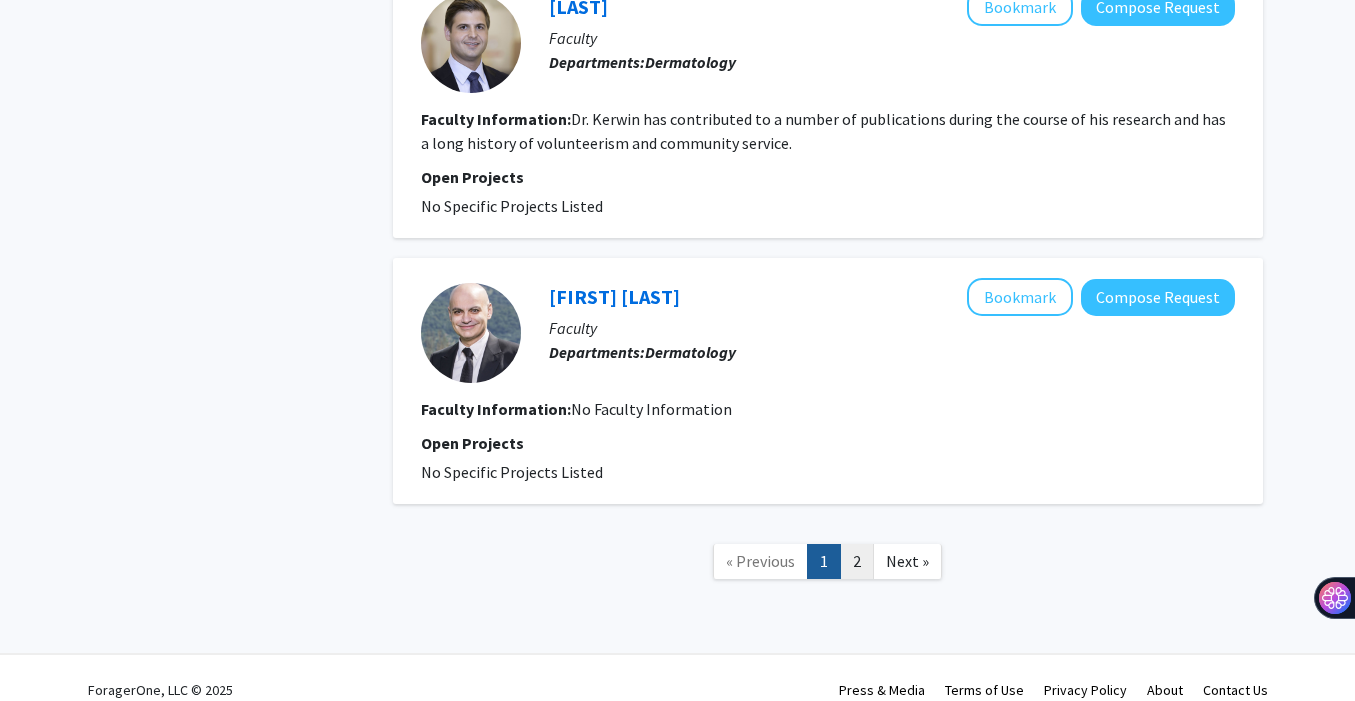 click on "2" 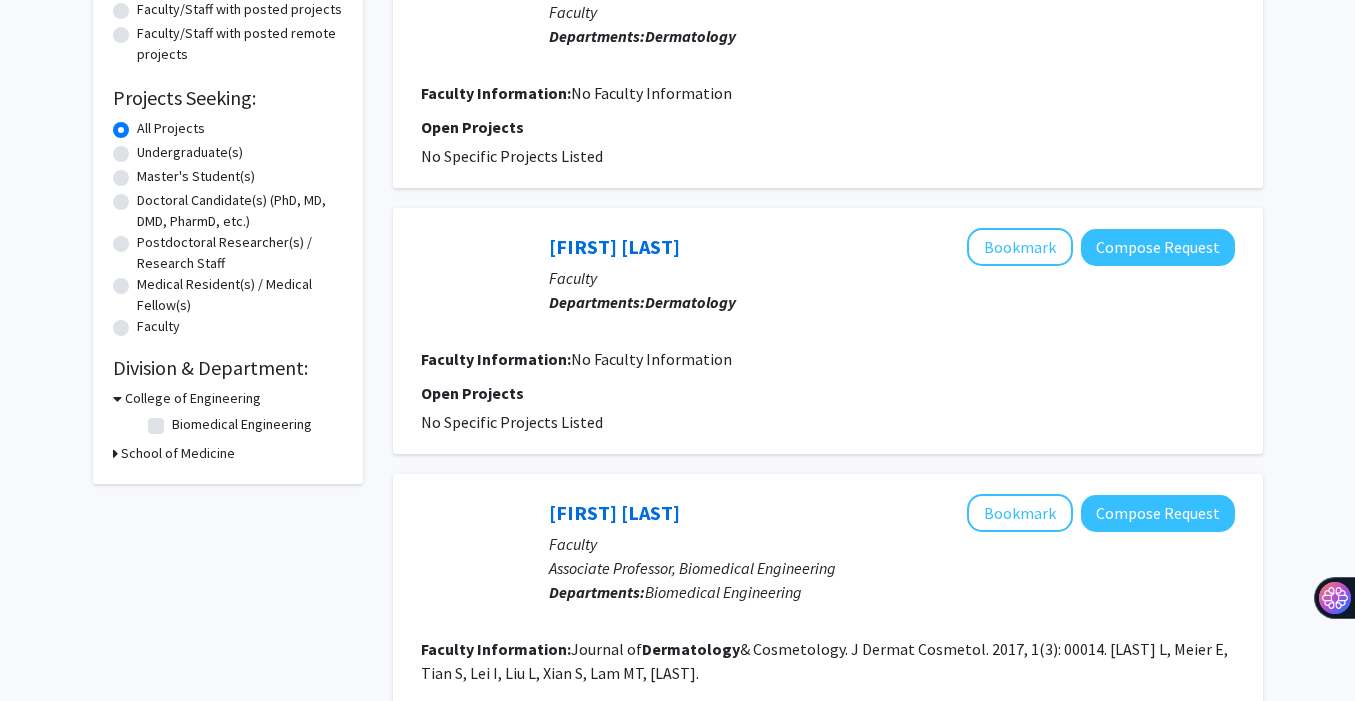 scroll, scrollTop: 548, scrollLeft: 0, axis: vertical 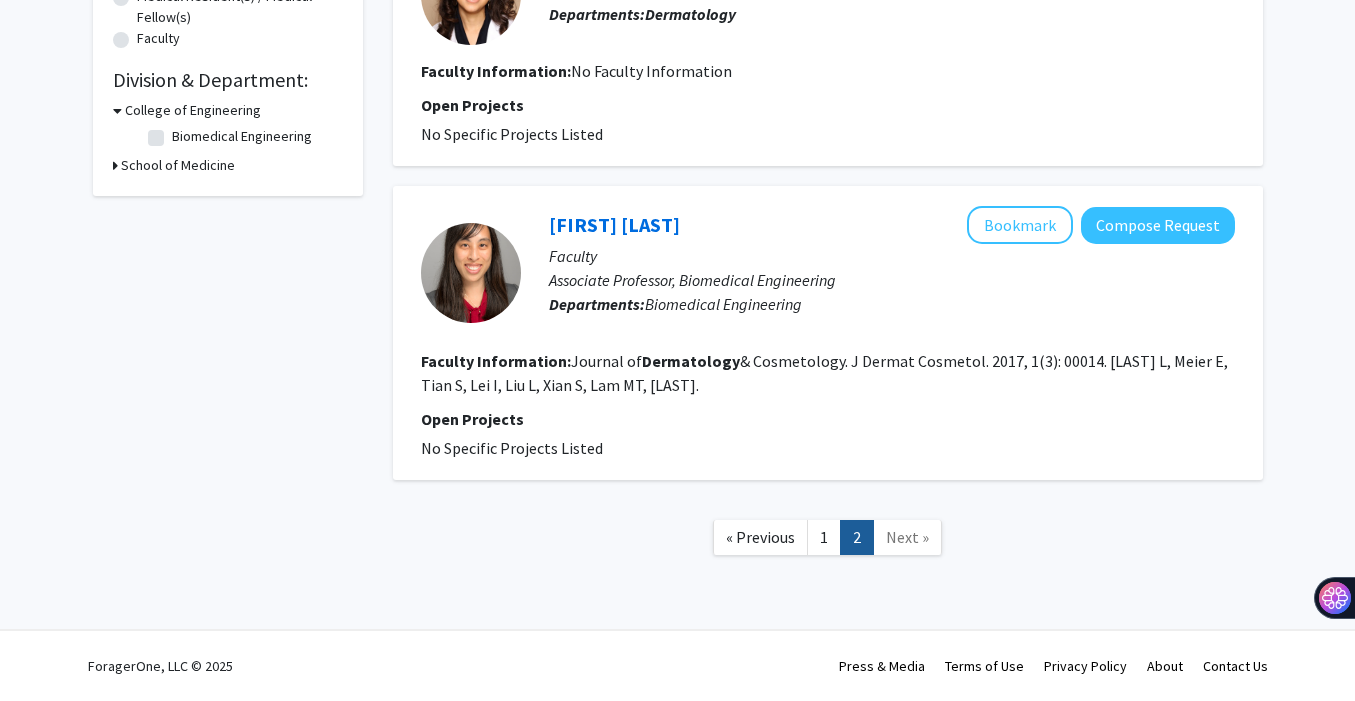 click on "1" 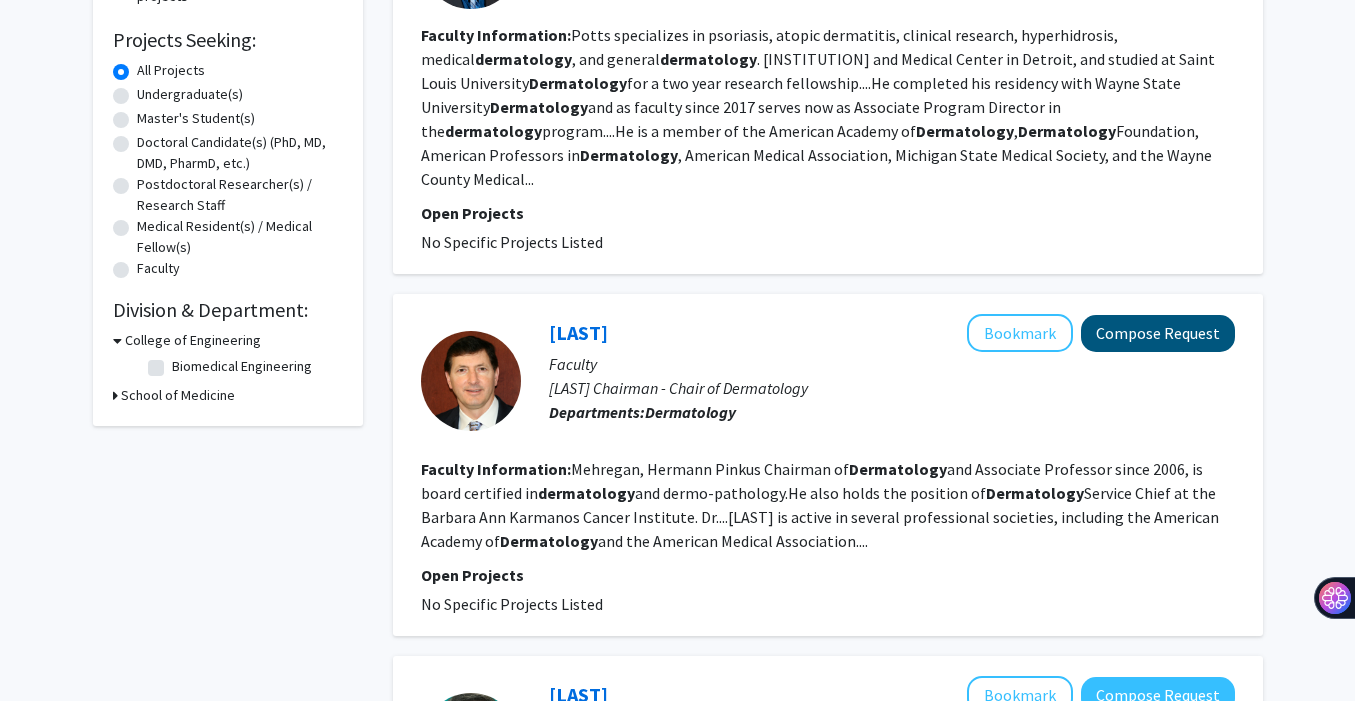 scroll, scrollTop: 0, scrollLeft: 0, axis: both 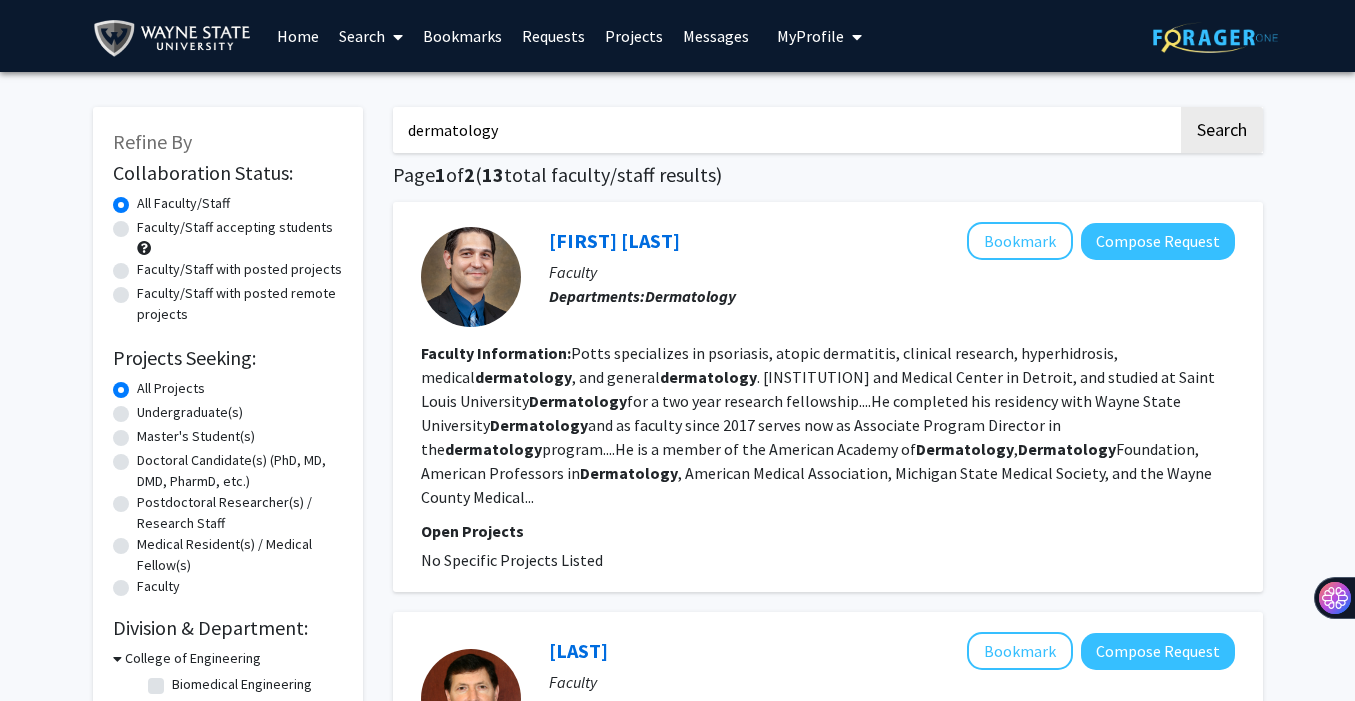 click on "[FIRST] [LAST]   Bookmark
Compose Request  Faculty Departments:  Dermatology Faculty Information:  [LAST] specializes in psoriasis, atopic dermatitis, clinical research, hyperhidrosis, medical  dermatology , and general  dermatology . [INSTITUTION] and Medical Center in Detroit, and studied at Saint Louis University  Dermatology  for a two year research fellowship....He completed his residency with Wayne State University  Dermatology  and as faculty since 2017 serves now as Associate Program Director in the  dermatology  program....He is a member of the American Academy of  Dermatology ,  Dermatology  Foundation, American Professors in  Dermatology , American Medical Association, Michigan State Medical Society, and the Wayne County Medical... Open Projects  No Specific Projects Listed" 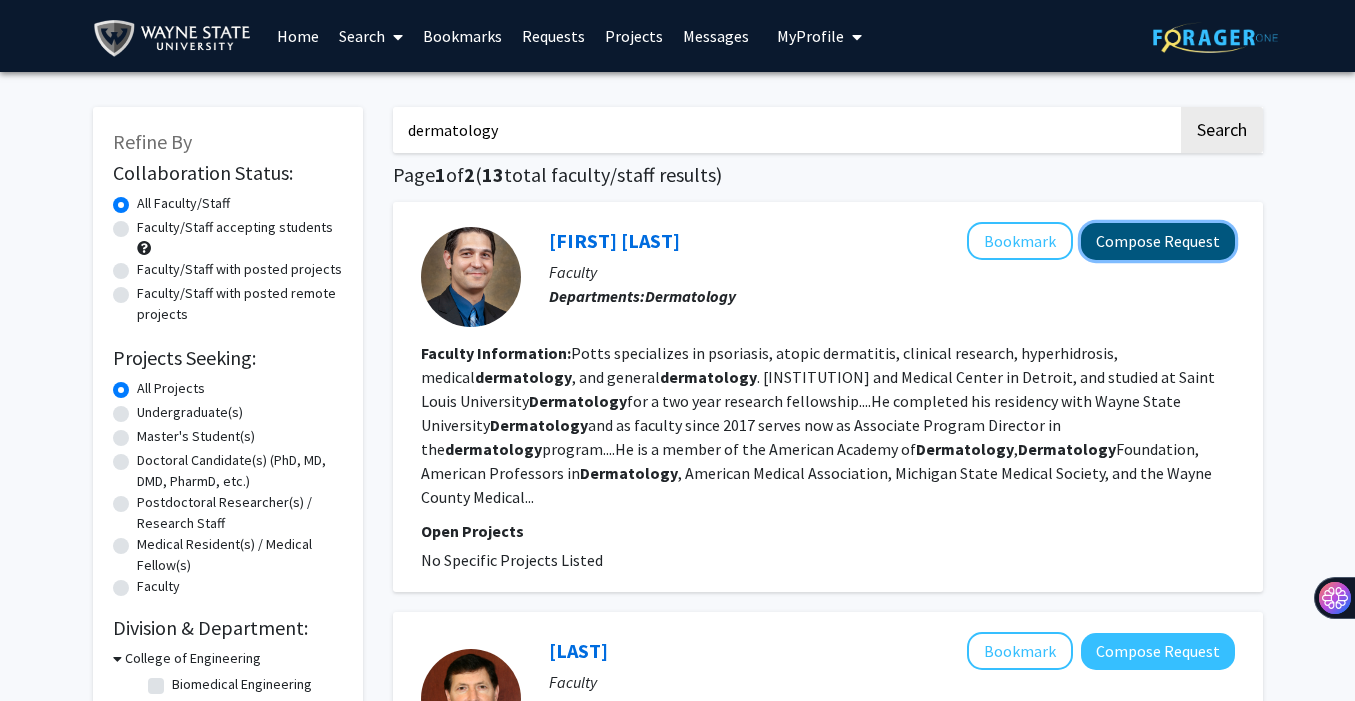 click on "Compose Request" 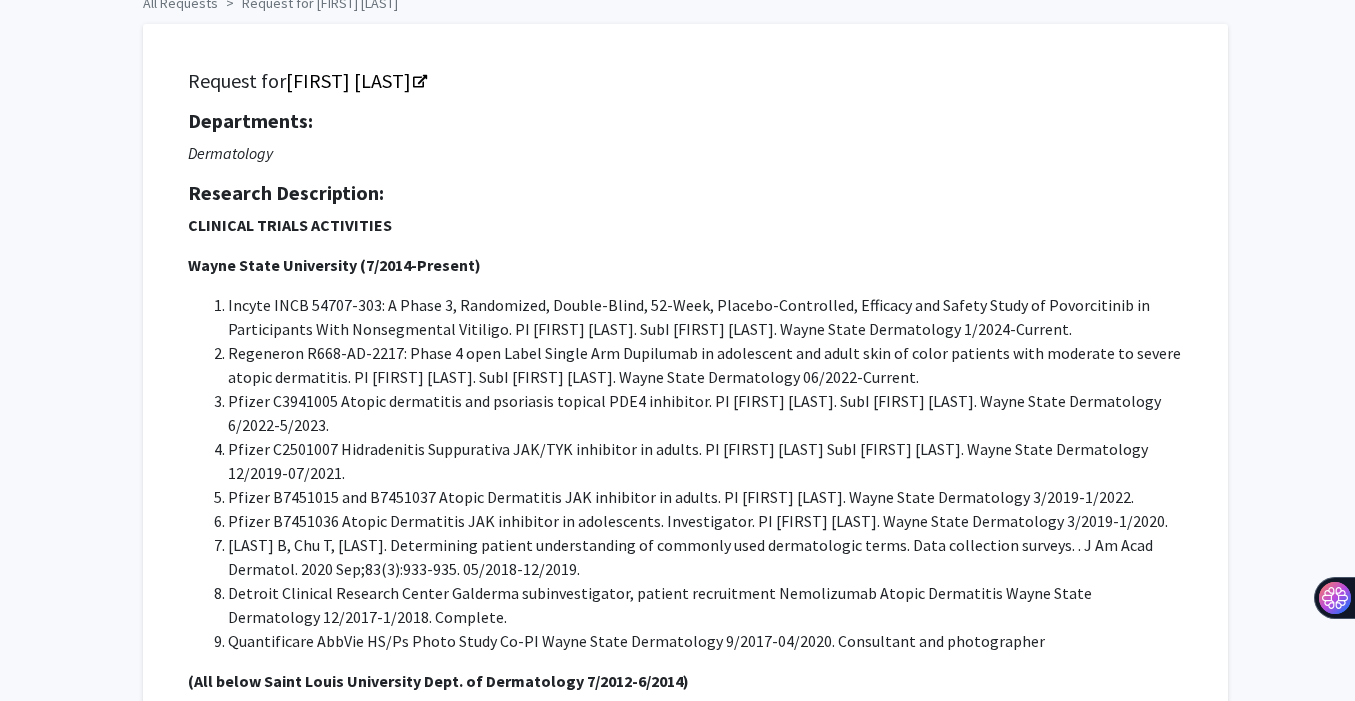 scroll, scrollTop: 118, scrollLeft: 0, axis: vertical 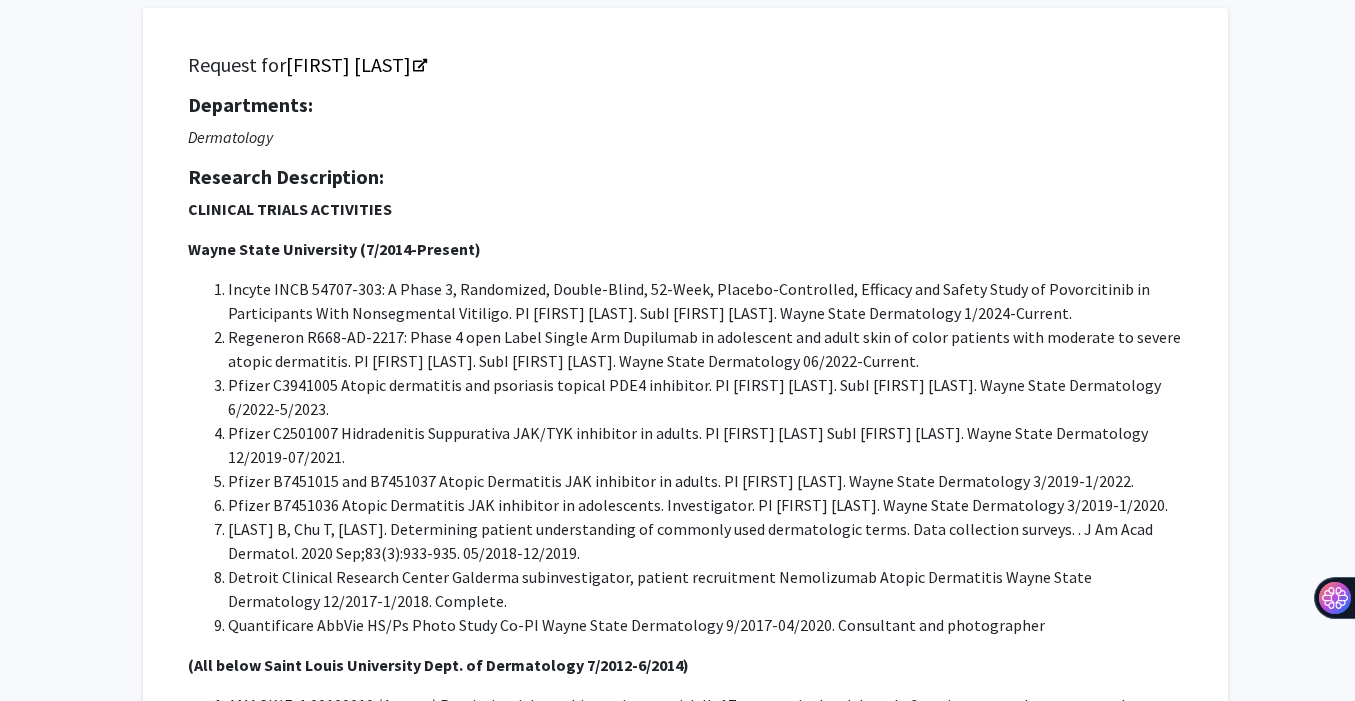 click on "Pfizer C2501007 Hidradenitis Suppurativa JAK/TYK inhibitor in adults. PI [FIRST] [LAST] SubI [FIRST] [LAST]. Wayne State Dermatology 12/2019-07/2021." 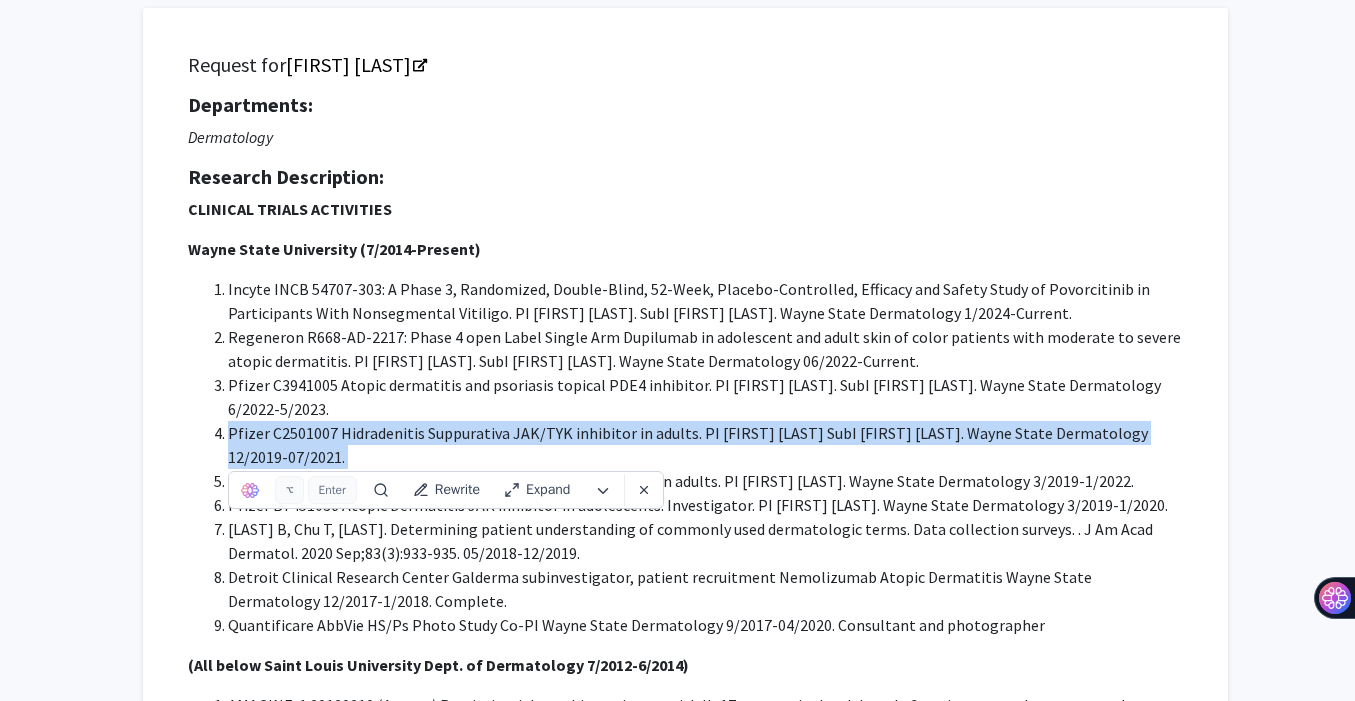 click on "Pfizer C3941005 Atopic dermatitis and psoriasis topical PDE4 inhibitor. PI [FIRST] [LAST]. SubI [FIRST] [LAST]. Wayne State Dermatology 6/2022-5/2023." 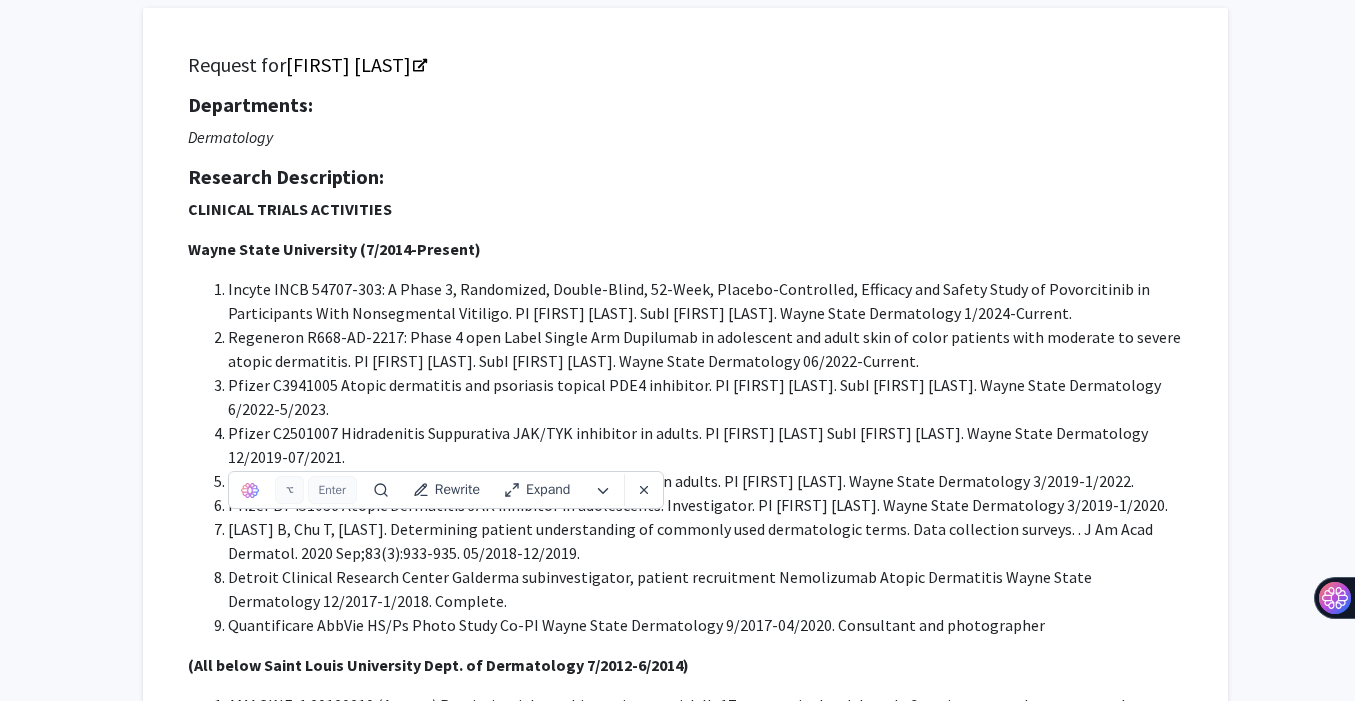 click on "Pfizer C3941005 Atopic dermatitis and psoriasis topical PDE4 inhibitor. PI [FIRST] [LAST]. SubI [FIRST] [LAST]. Wayne State Dermatology 6/2022-5/2023." 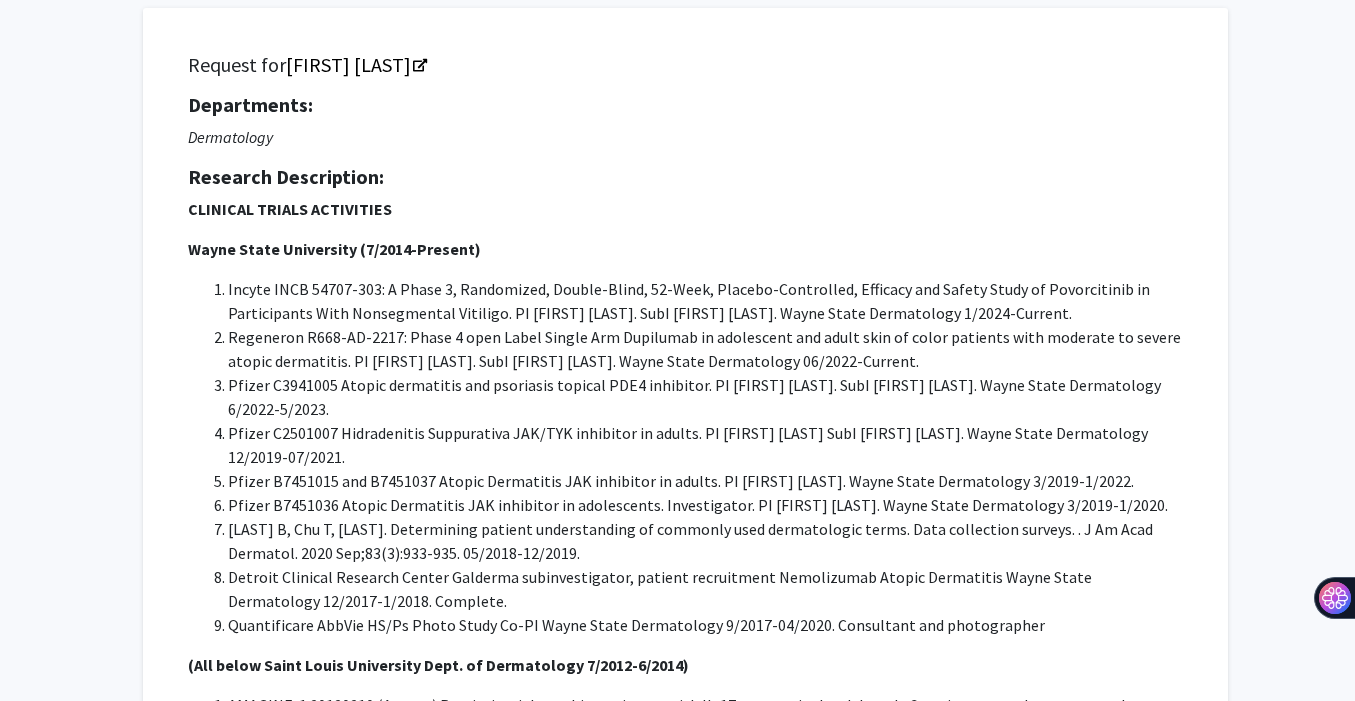click on "Pfizer C3941005 Atopic dermatitis and psoriasis topical PDE4 inhibitor. PI [FIRST] [LAST]. SubI [FIRST] [LAST]. Wayne State Dermatology 6/2022-5/2023." 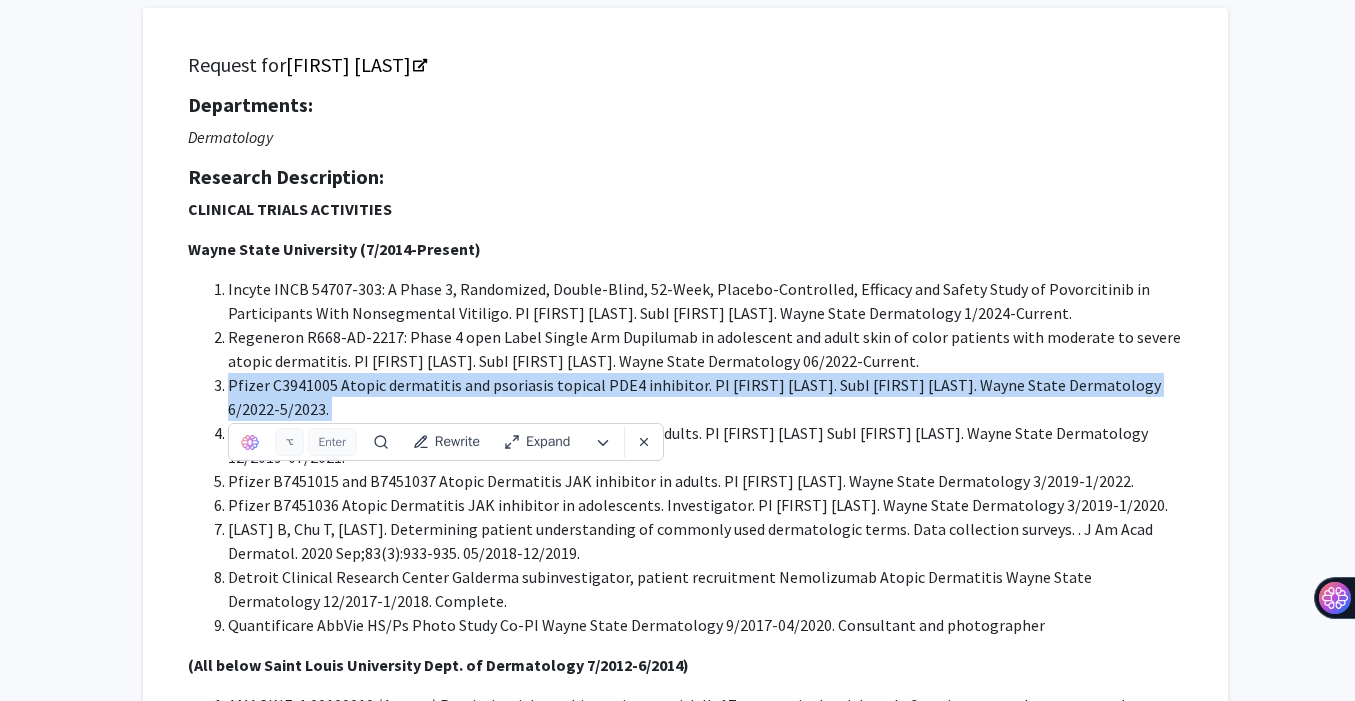 click on "Regeneron R668-AD-2217: Phase 4 open Label Single Arm Dupilumab in adolescent and adult skin of color patients with moderate to severe atopic dermatitis. PI [FIRST] [LAST]. SubI [FIRST] [LAST]. Wayne State Dermatology 06/2022-Current." 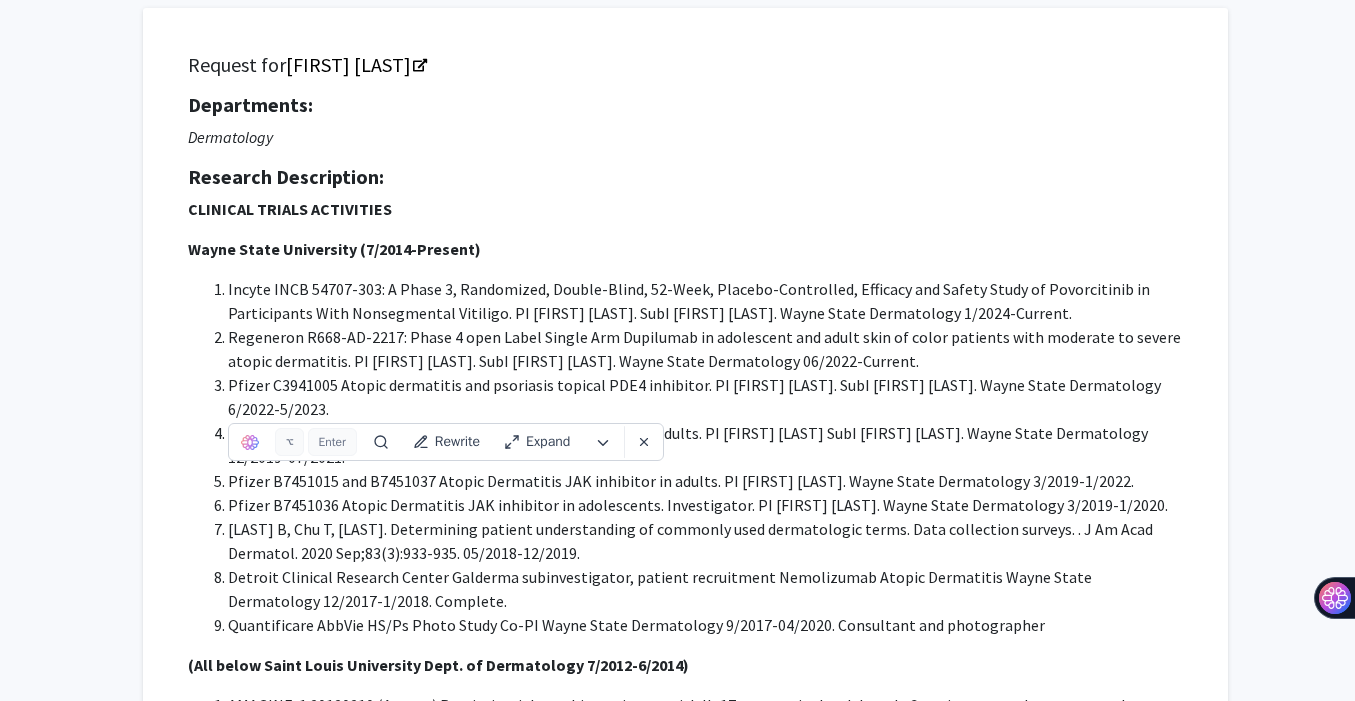 click on "Regeneron R668-AD-2217: Phase 4 open Label Single Arm Dupilumab in adolescent and adult skin of color patients with moderate to severe atopic dermatitis. PI [FIRST] [LAST]. SubI [FIRST] [LAST]. Wayne State Dermatology 06/2022-Current." 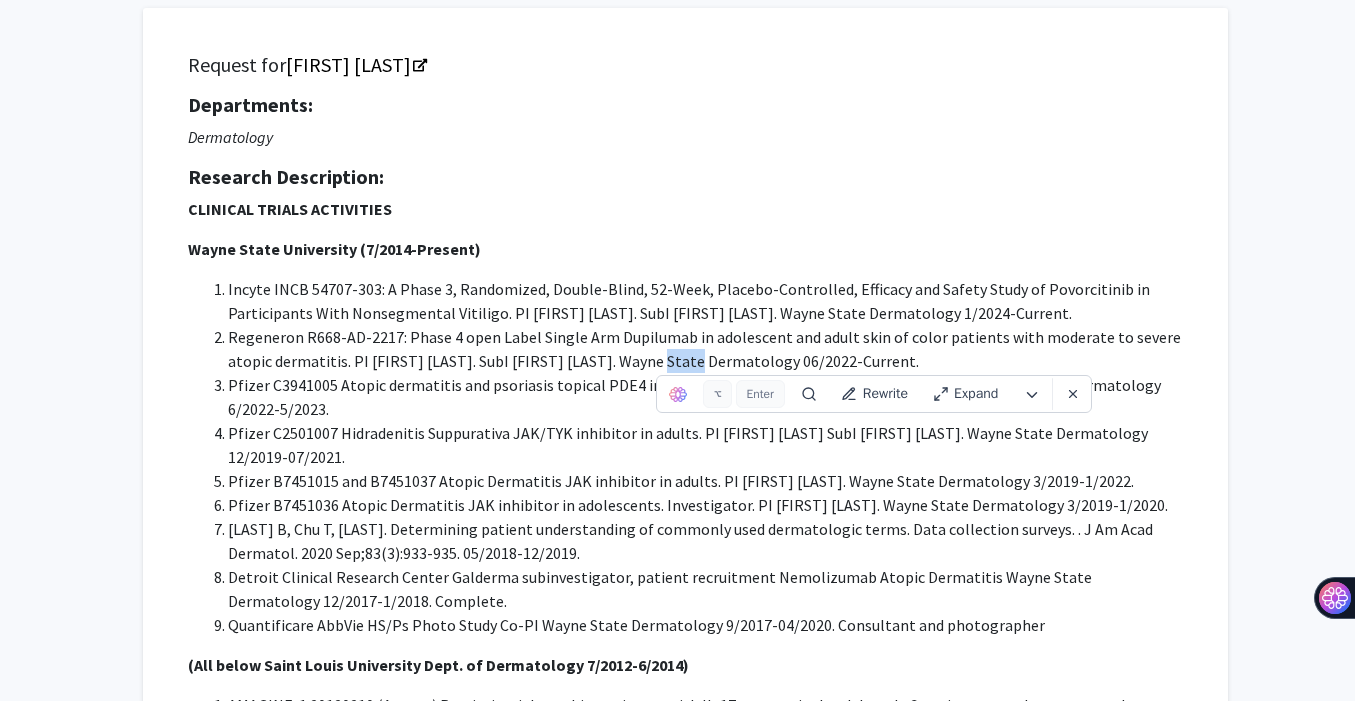 click on "Regeneron R668-AD-2217: Phase 4 open Label Single Arm Dupilumab in adolescent and adult skin of color patients with moderate to severe atopic dermatitis. PI [FIRST] [LAST]. SubI [FIRST] [LAST]. Wayne State Dermatology 06/2022-Current." 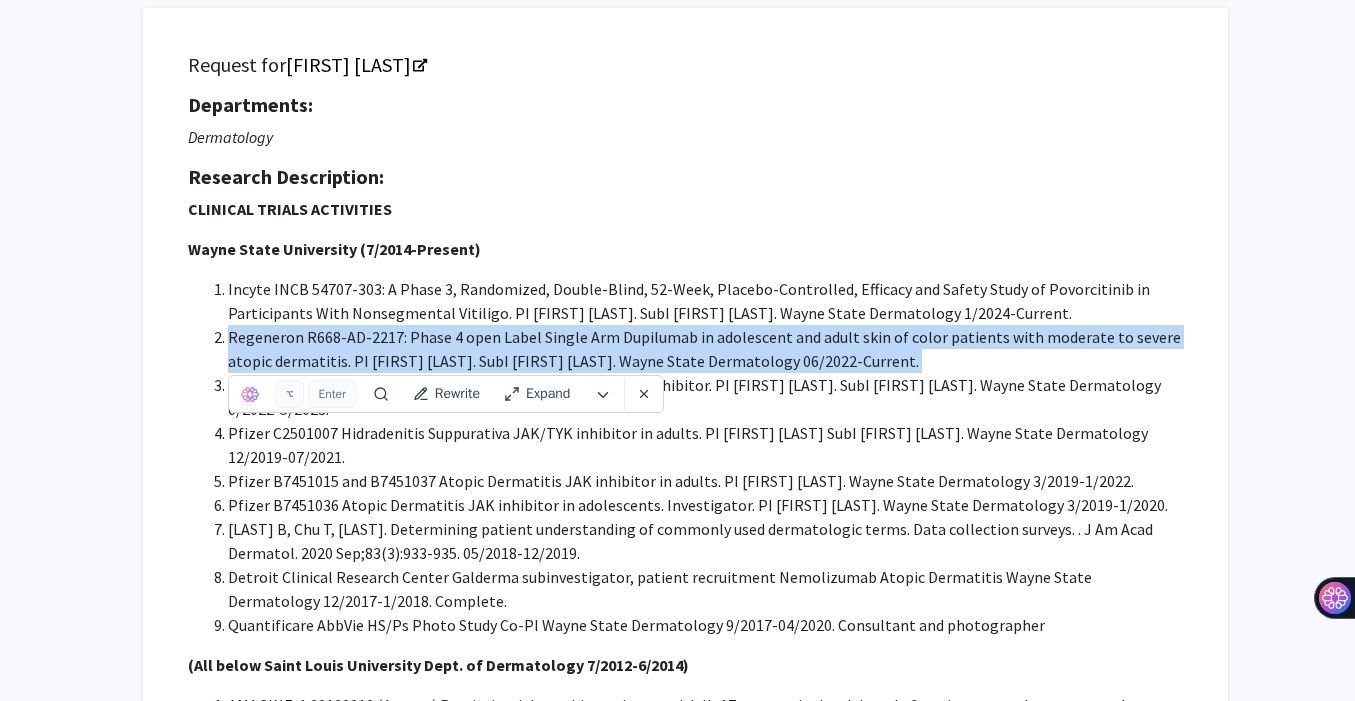 click on "Incyte  INCB 54707-303: A Phase 3, Randomized, Double-Blind, 52-Week, Placebo-Controlled, Efficacy and Safety Study of Povorcitinib in Participants With Nonsegmental Vitiligo. PI [FIRST] [LAST]. SubI [FIRST] [LAST]. Wayne State Dermatology 1/2024-Current." 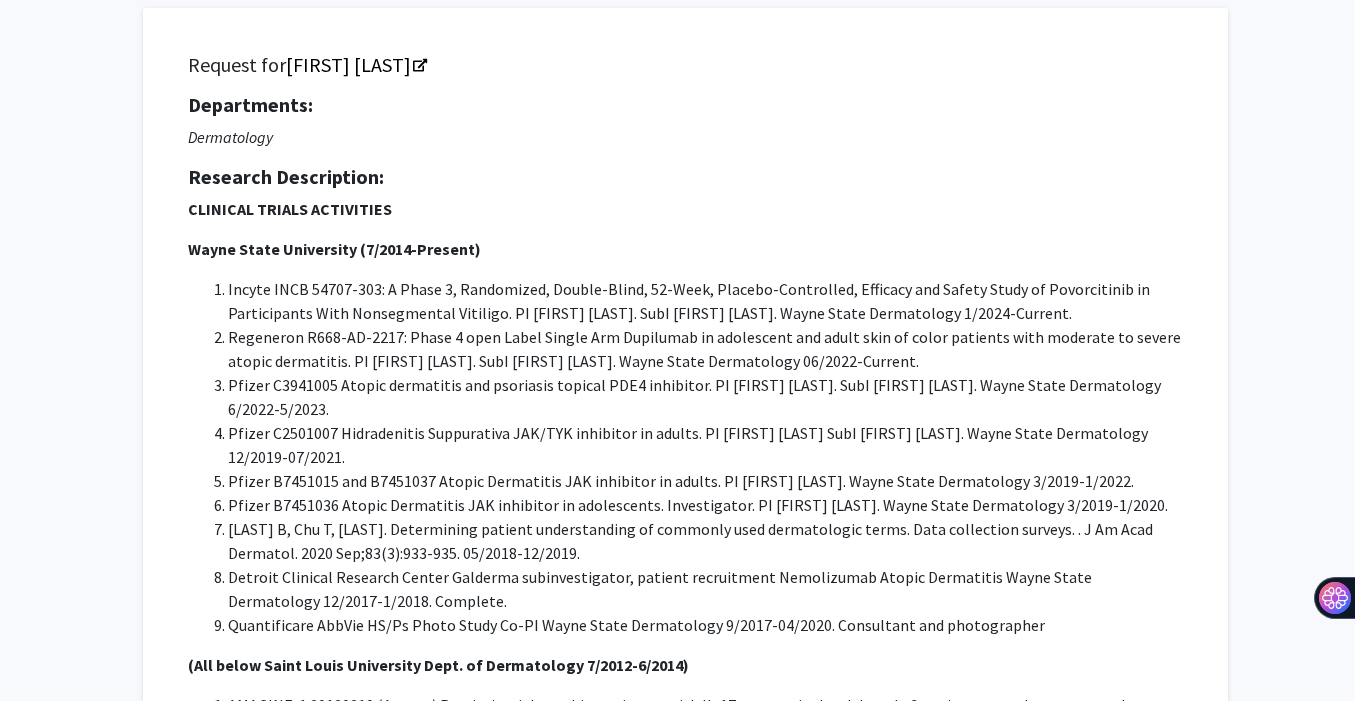 click on "Incyte  INCB 54707-303: A Phase 3, Randomized, Double-Blind, 52-Week, Placebo-Controlled, Efficacy and Safety Study of Povorcitinib in Participants With Nonsegmental Vitiligo. PI [FIRST] [LAST]. SubI [FIRST] [LAST]. Wayne State Dermatology 1/2024-Current." 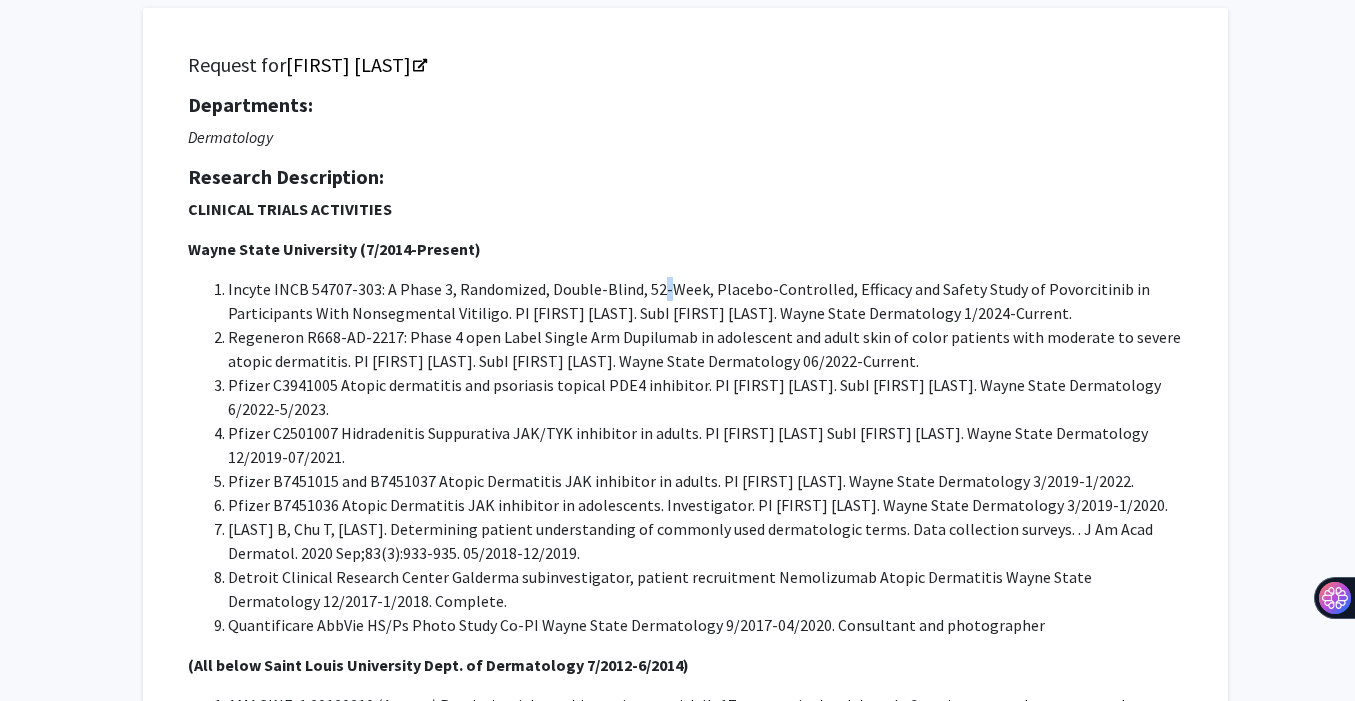 click on "Incyte  INCB 54707-303: A Phase 3, Randomized, Double-Blind, 52-Week, Placebo-Controlled, Efficacy and Safety Study of Povorcitinib in Participants With Nonsegmental Vitiligo. PI [FIRST] [LAST]. SubI [FIRST] [LAST]. Wayne State Dermatology 1/2024-Current." 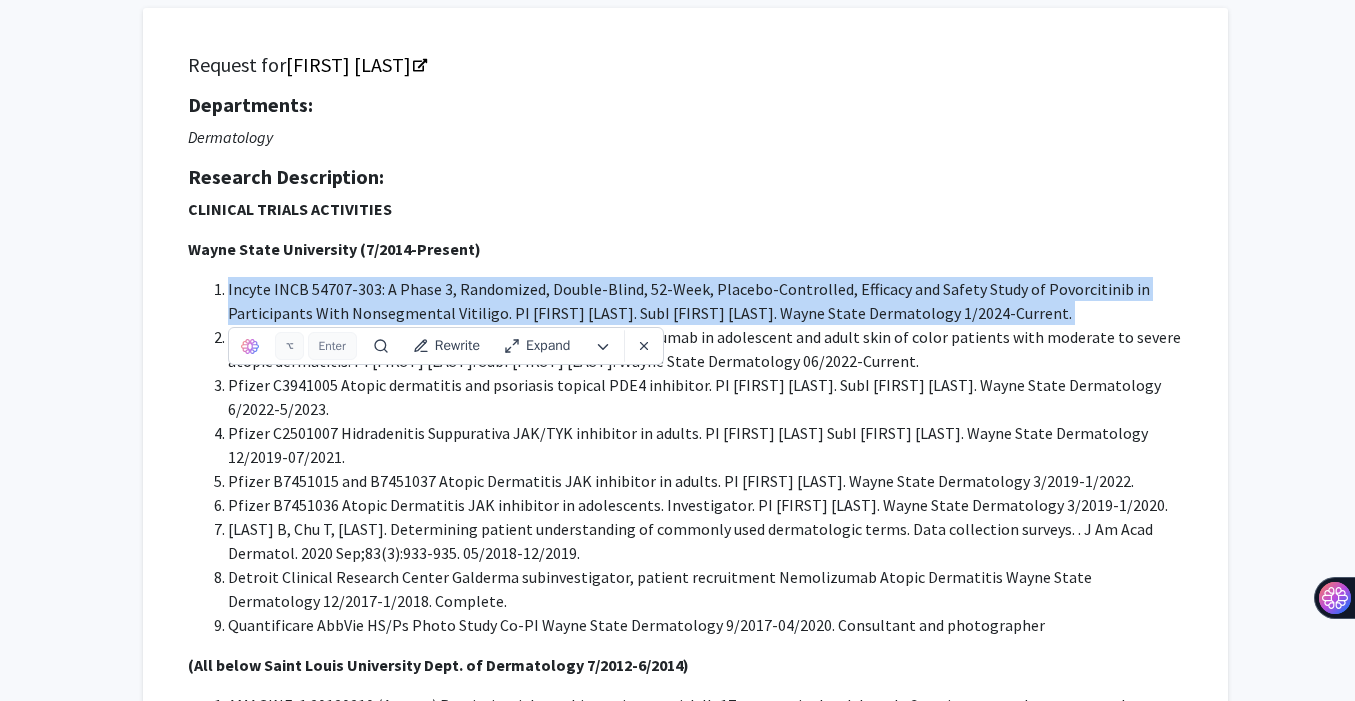 click on "CLINICAL TRIALS ACTIVITIES Wayne State University (7/2014-Present) Incyte  INCB 54707-303: A Phase 3, Randomized, Double-Blind, 52-Week, Placebo-Controlled, Efficacy and Safety Study of Povorcitinib in Participants With Nonsegmental Vitiligo. PI [FIRST] [LAST]. SubI [FIRST] [LAST]. Wayne State Dermatology 1/2024-Current. Regeneron R668-AD-2217: Phase 4 open Label Single Arm Dupilumab in adolescent and adult skin of color patients with moderate to severe atopic dermatitis. PI [FIRST] [LAST]. SubI [FIRST] [LAST]. Wayne State Dermatology 06/2022-Current. Pfizer C3941005 Atopic dermatitis and psoriasis topical PDE4 inhibitor. PI [FIRST] [LAST]. SubI [FIRST] [LAST]. Wayne State Dermatology 6/2022-5/2023. Pfizer C2501007 Hidradenitis Suppurativa JAK/TYK inhibitor in adults. PI [FIRST] [LAST] SubI [FIRST] [LAST]. Wayne State Dermatology 12/2019-07/2021. Pfizer B7451015 and B7451037 Atopic Dermatitis JAK inhibitor in adults. PI [FIRST] [LAST]. Wayne State Dermatology 3/2019-1/2022." 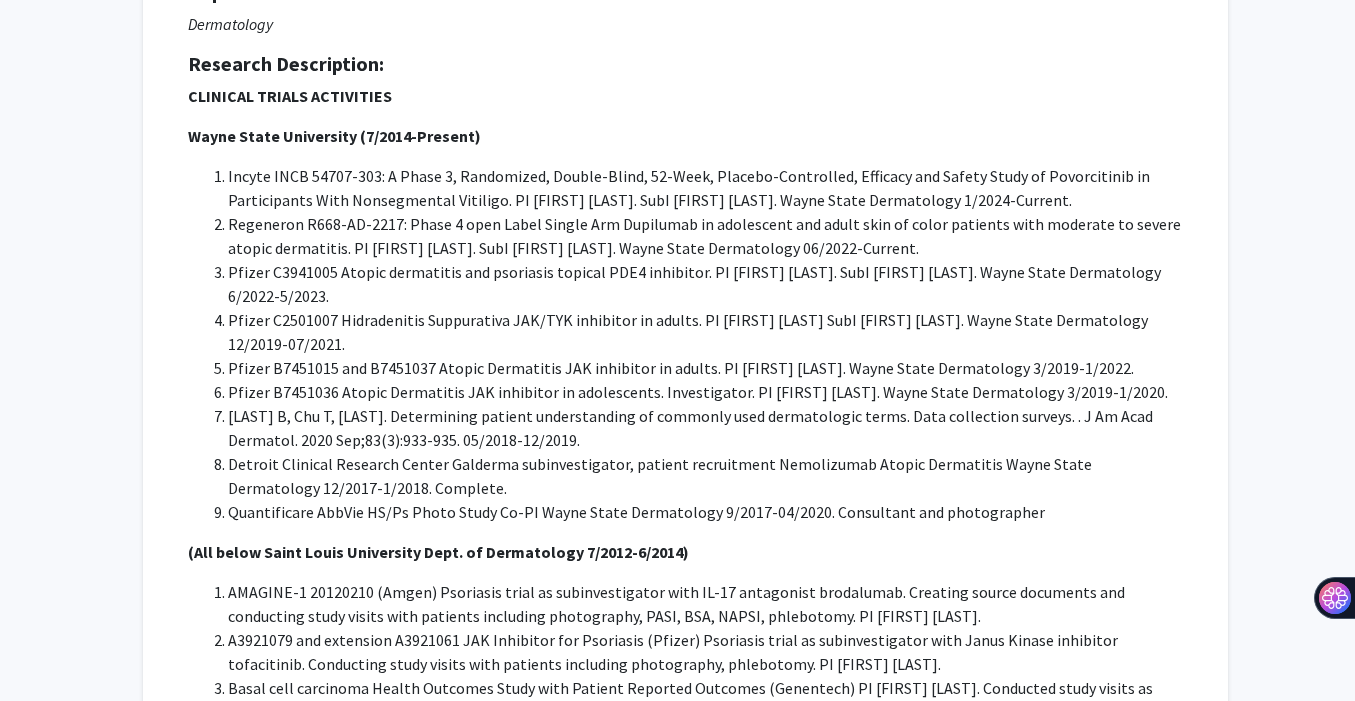 scroll, scrollTop: 239, scrollLeft: 0, axis: vertical 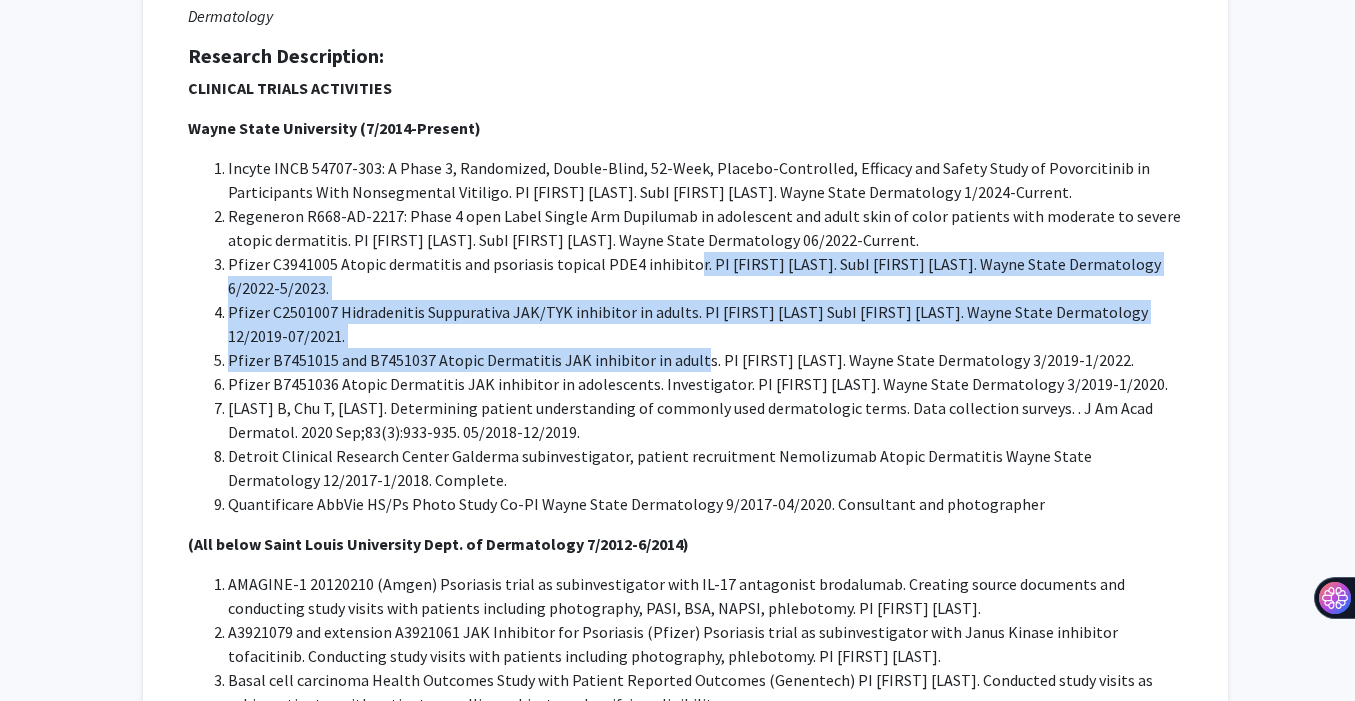 drag, startPoint x: 684, startPoint y: 268, endPoint x: 690, endPoint y: 356, distance: 88.20431 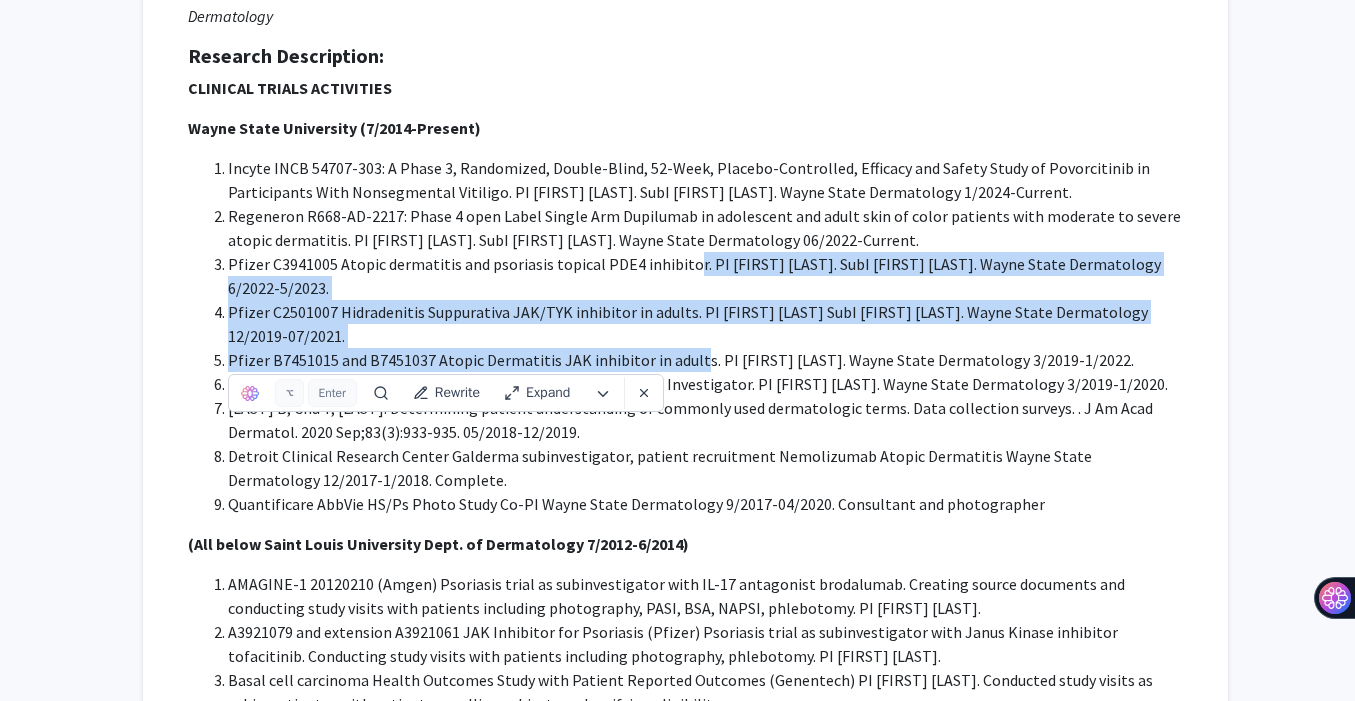 click on "Pfizer B7451015 and B7451037 Atopic Dermatitis JAK inhibitor in adults. PI [FIRST] [LAST]. Wayne State Dermatology 3/2019-1/2022." 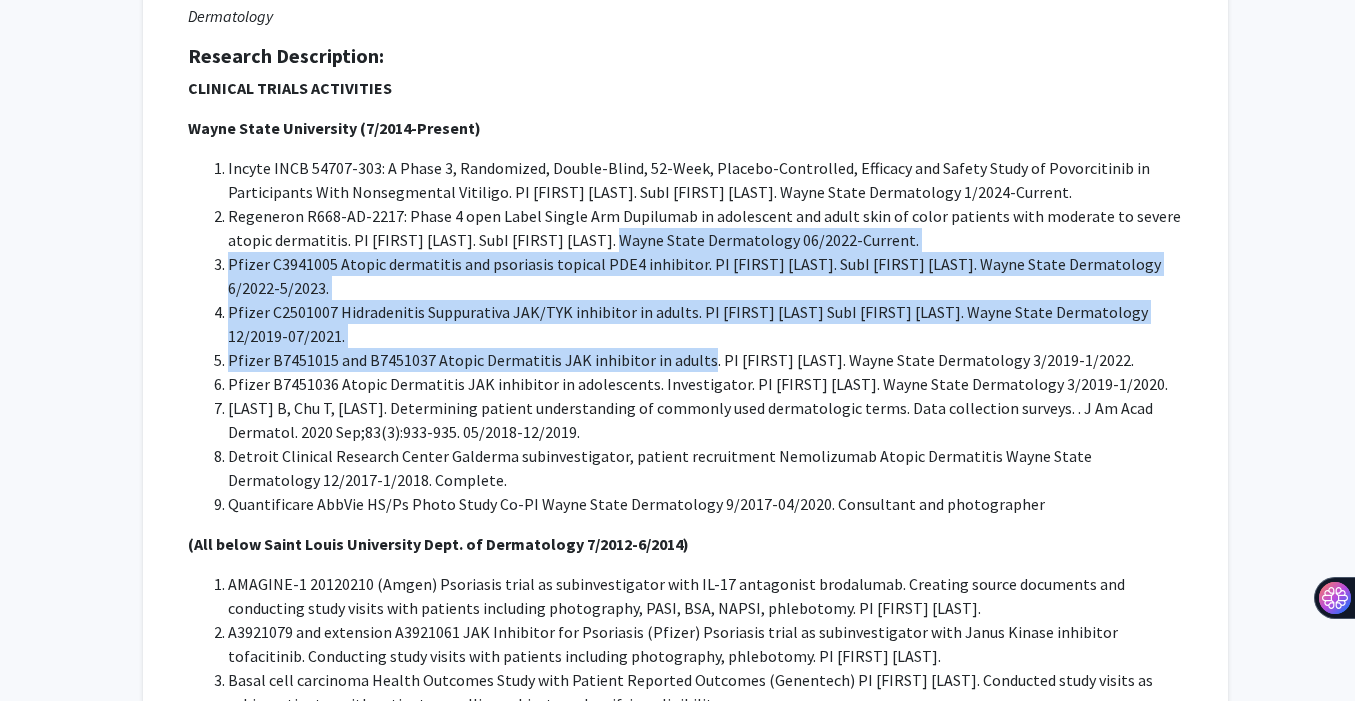 drag, startPoint x: 690, startPoint y: 356, endPoint x: 629, endPoint y: 234, distance: 136.40015 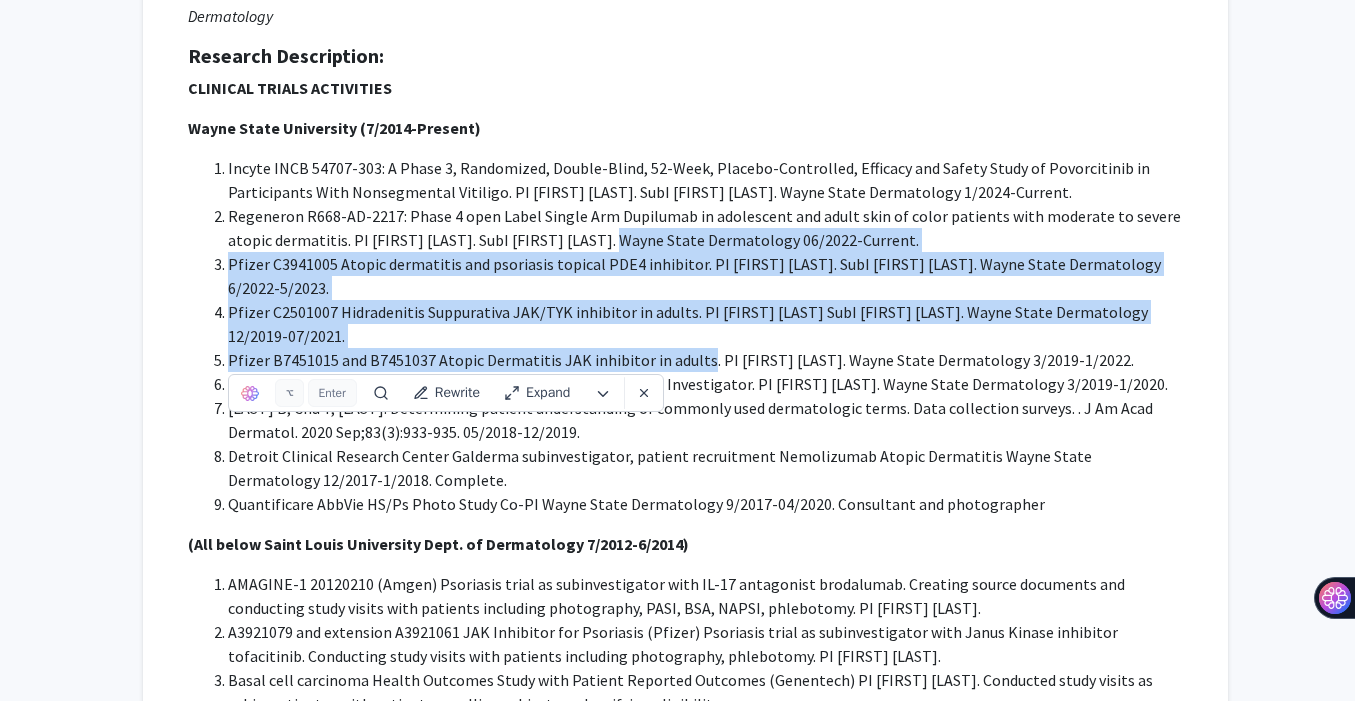 click on "Regeneron R668-AD-2217: Phase 4 open Label Single Arm Dupilumab in adolescent and adult skin of color patients with moderate to severe atopic dermatitis. PI [FIRST] [LAST]. SubI [FIRST] [LAST]. Wayne State Dermatology 06/2022-Current." 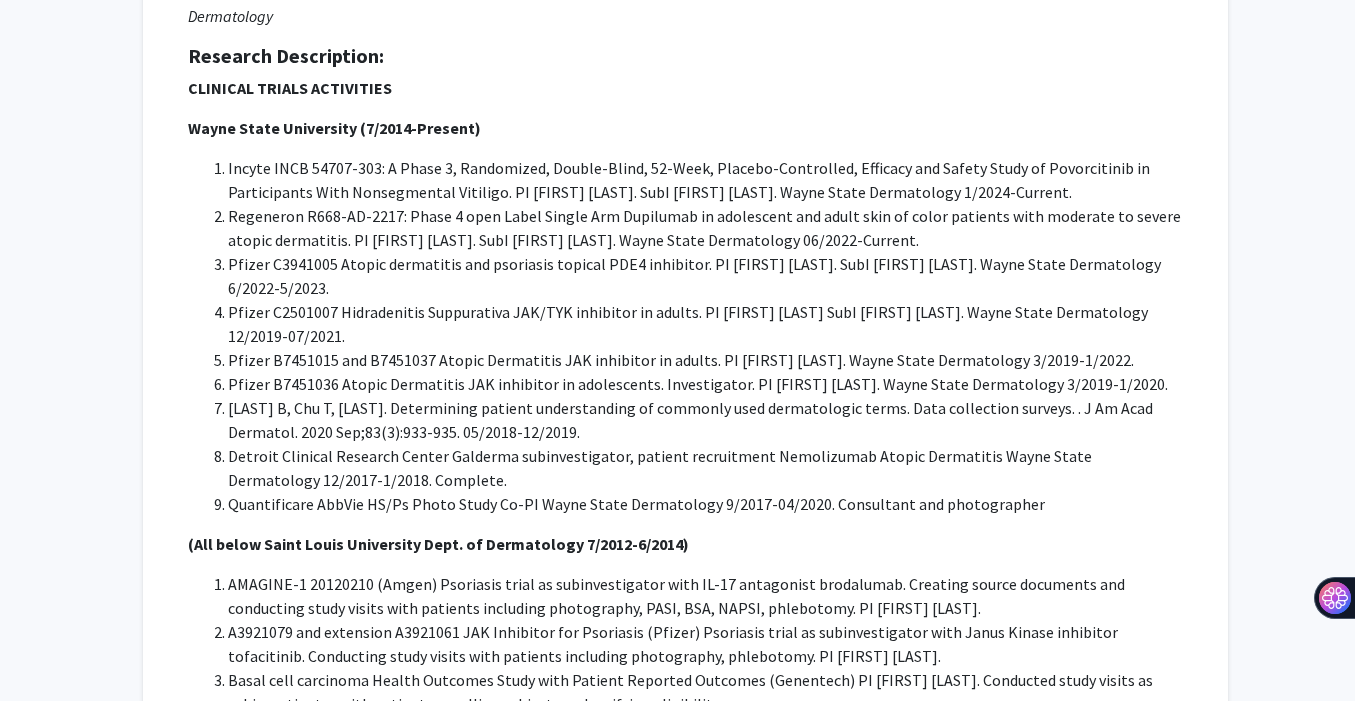 click on "Regeneron R668-AD-2217: Phase 4 open Label Single Arm Dupilumab in adolescent and adult skin of color patients with moderate to severe atopic dermatitis. PI [FIRST] [LAST]. SubI [FIRST] [LAST]. Wayne State Dermatology 06/2022-Current." 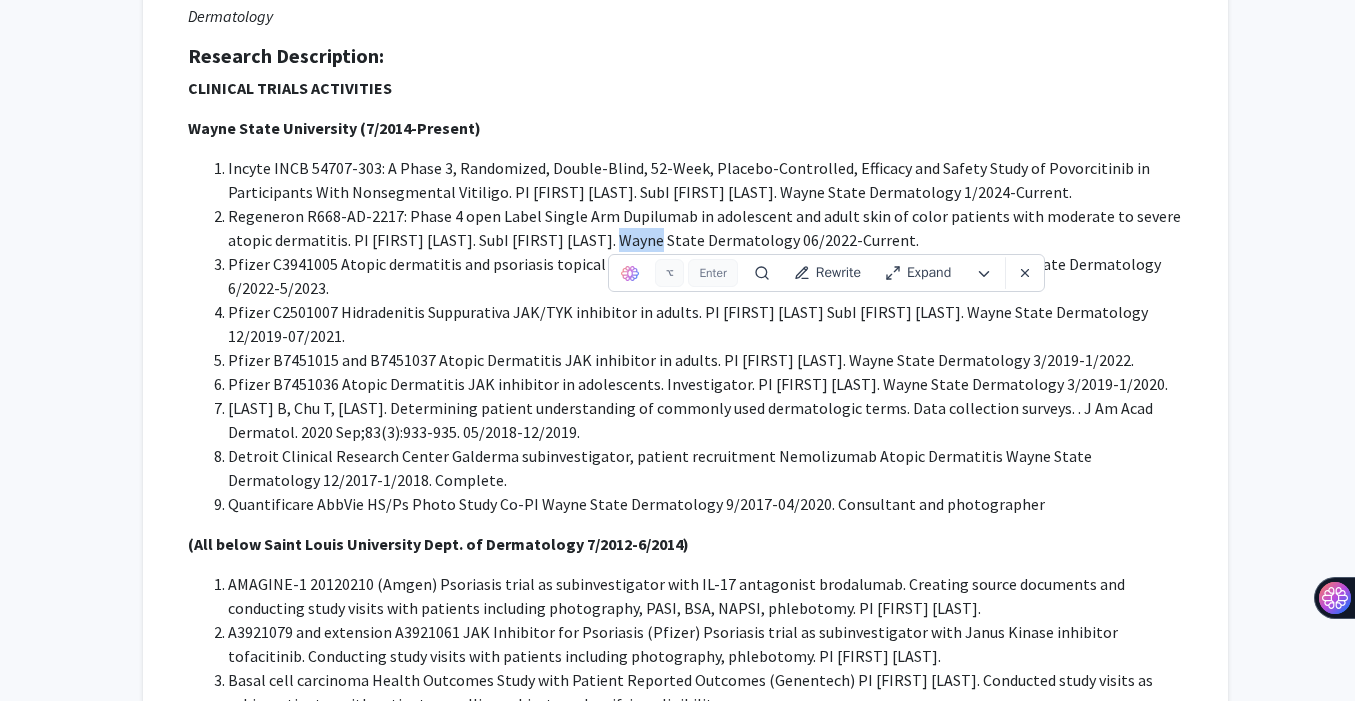 click on "Regeneron R668-AD-2217: Phase 4 open Label Single Arm Dupilumab in adolescent and adult skin of color patients with moderate to severe atopic dermatitis. PI [FIRST] [LAST]. SubI [FIRST] [LAST]. Wayne State Dermatology 06/2022-Current." 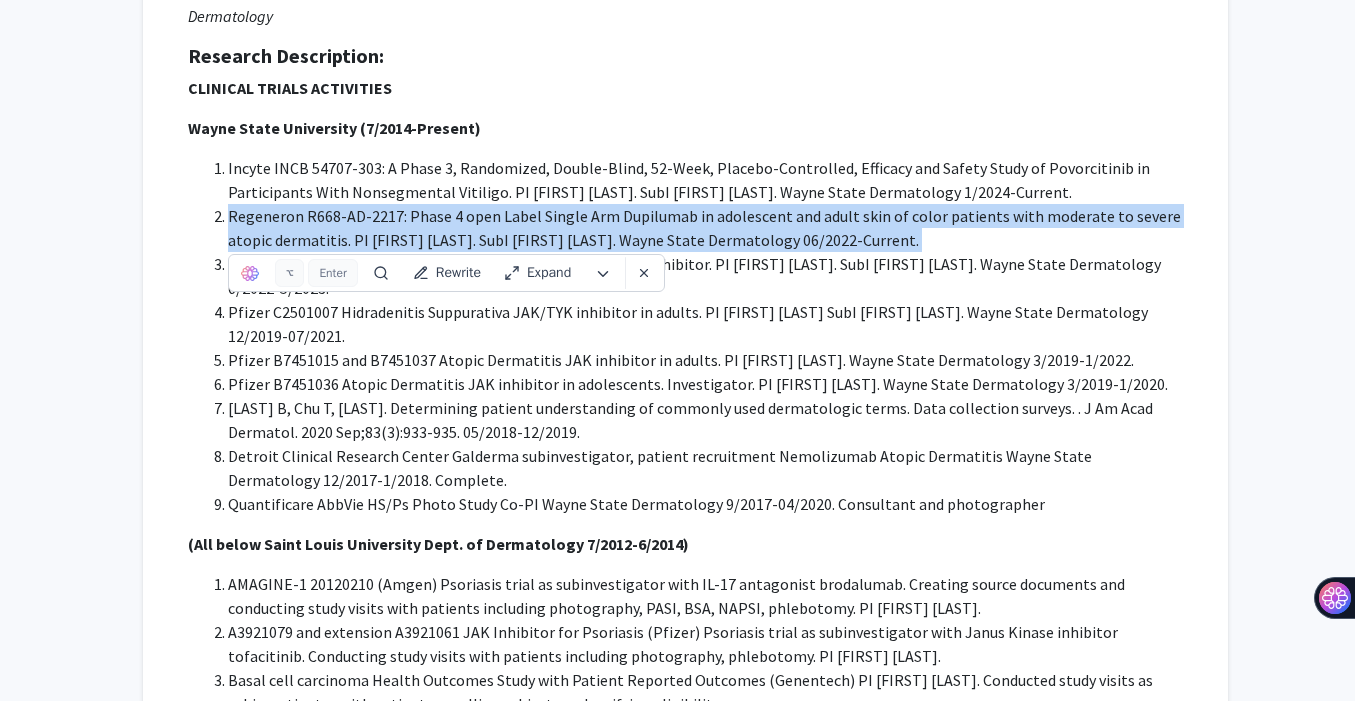 click on "Regeneron R668-AD-2217: Phase 4 open Label Single Arm Dupilumab in adolescent and adult skin of color patients with moderate to severe atopic dermatitis. PI [FIRST] [LAST]. SubI [FIRST] [LAST]. Wayne State Dermatology 06/2022-Current." 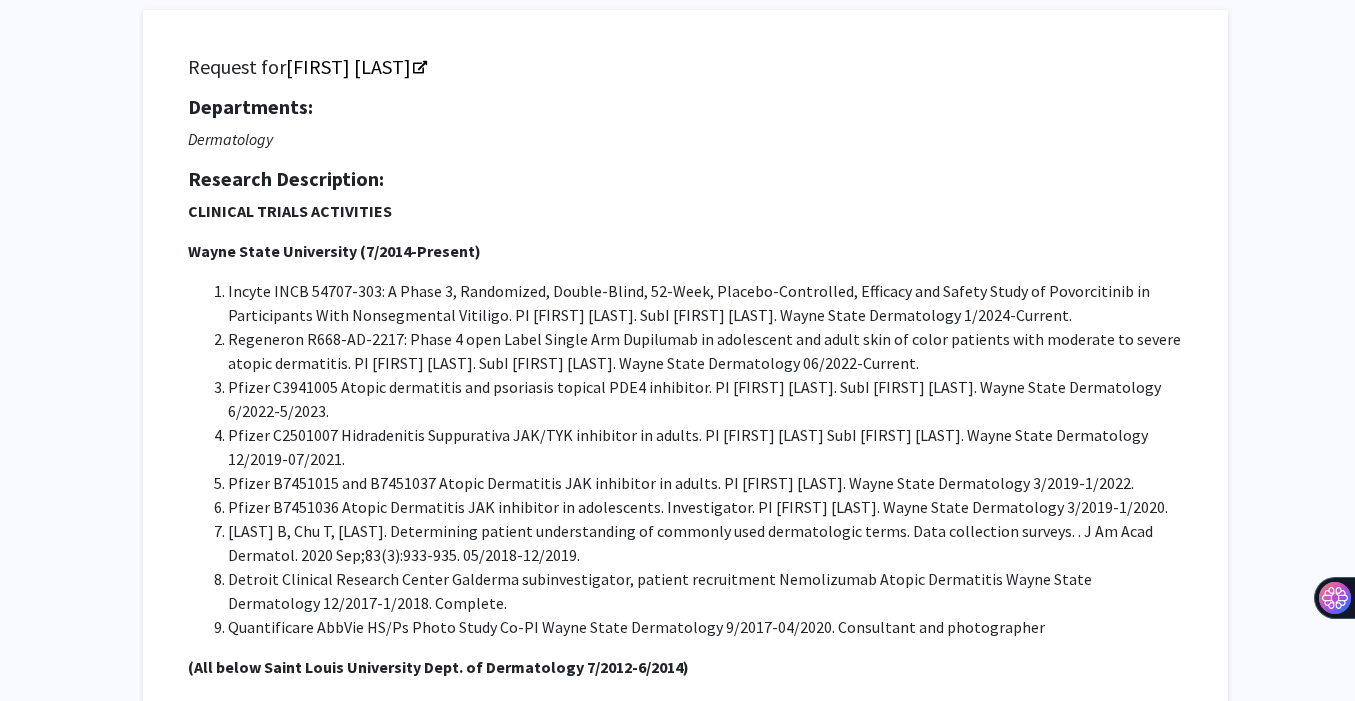 scroll, scrollTop: 125, scrollLeft: 0, axis: vertical 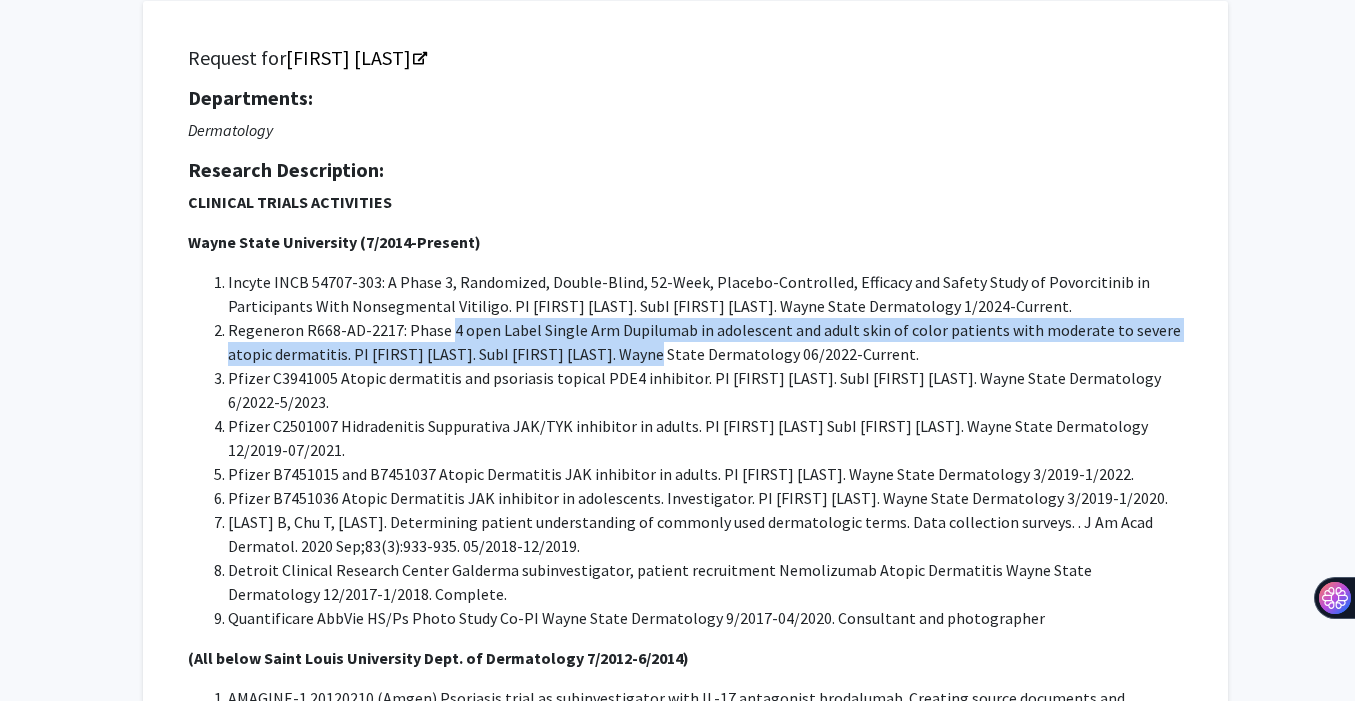 drag, startPoint x: 447, startPoint y: 329, endPoint x: 649, endPoint y: 357, distance: 203.93137 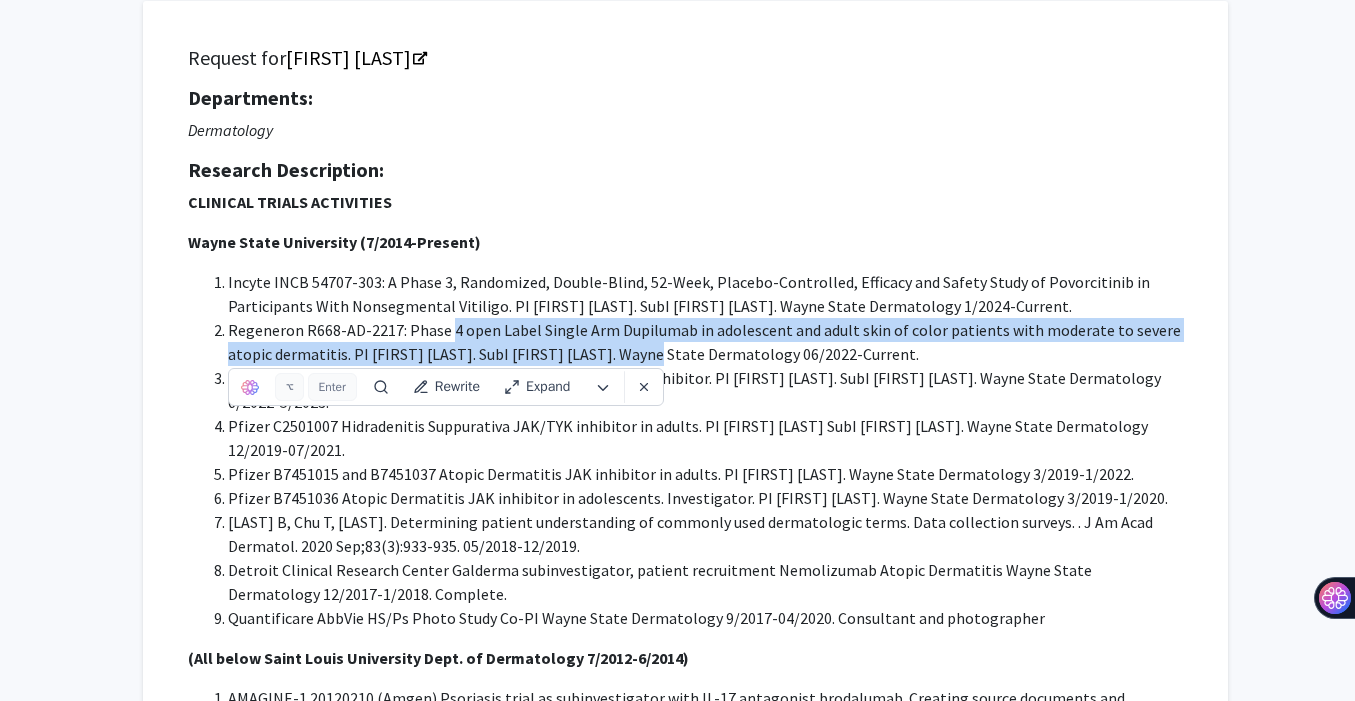click on "Regeneron R668-AD-2217: Phase 4 open Label Single Arm Dupilumab in adolescent and adult skin of color patients with moderate to severe atopic dermatitis. PI [FIRST] [LAST]. SubI [FIRST] [LAST]. Wayne State Dermatology 06/2022-Current." 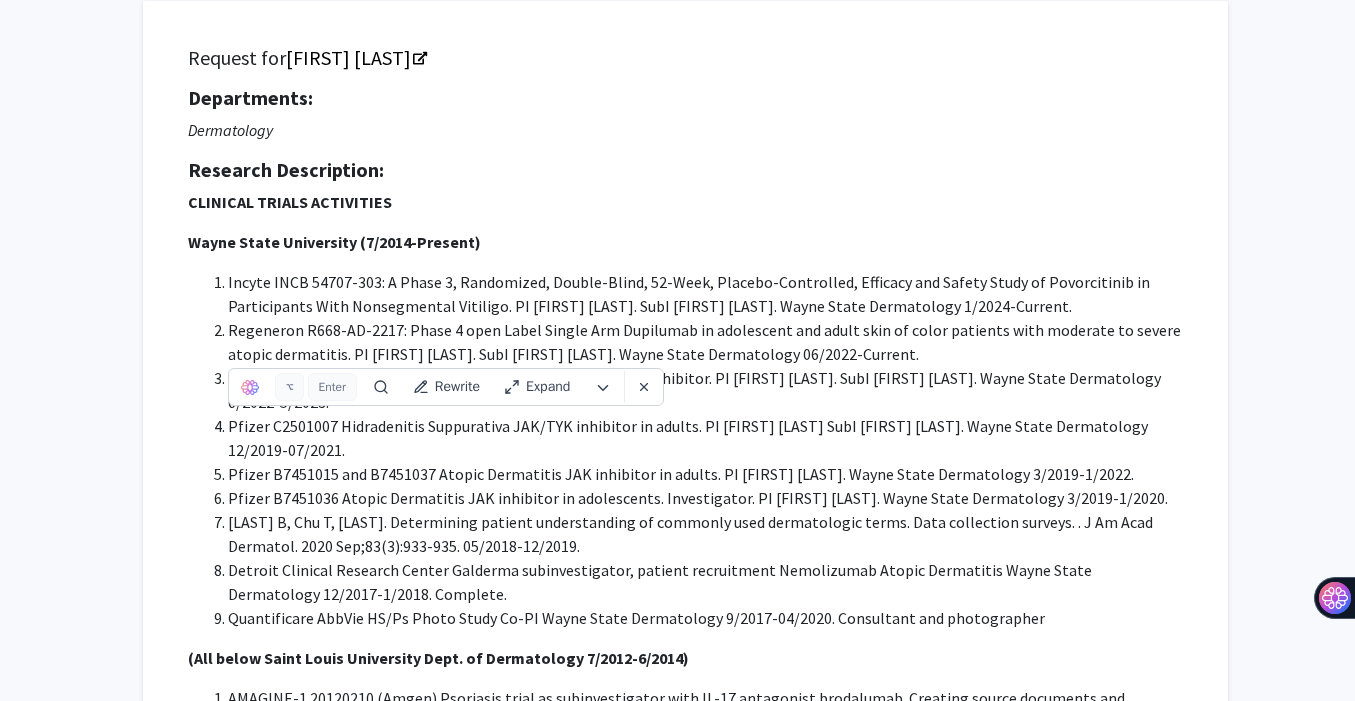 click on "Regeneron R668-AD-2217: Phase 4 open Label Single Arm Dupilumab in adolescent and adult skin of color patients with moderate to severe atopic dermatitis. PI [FIRST] [LAST]. SubI [FIRST] [LAST]. Wayne State Dermatology 06/2022-Current." 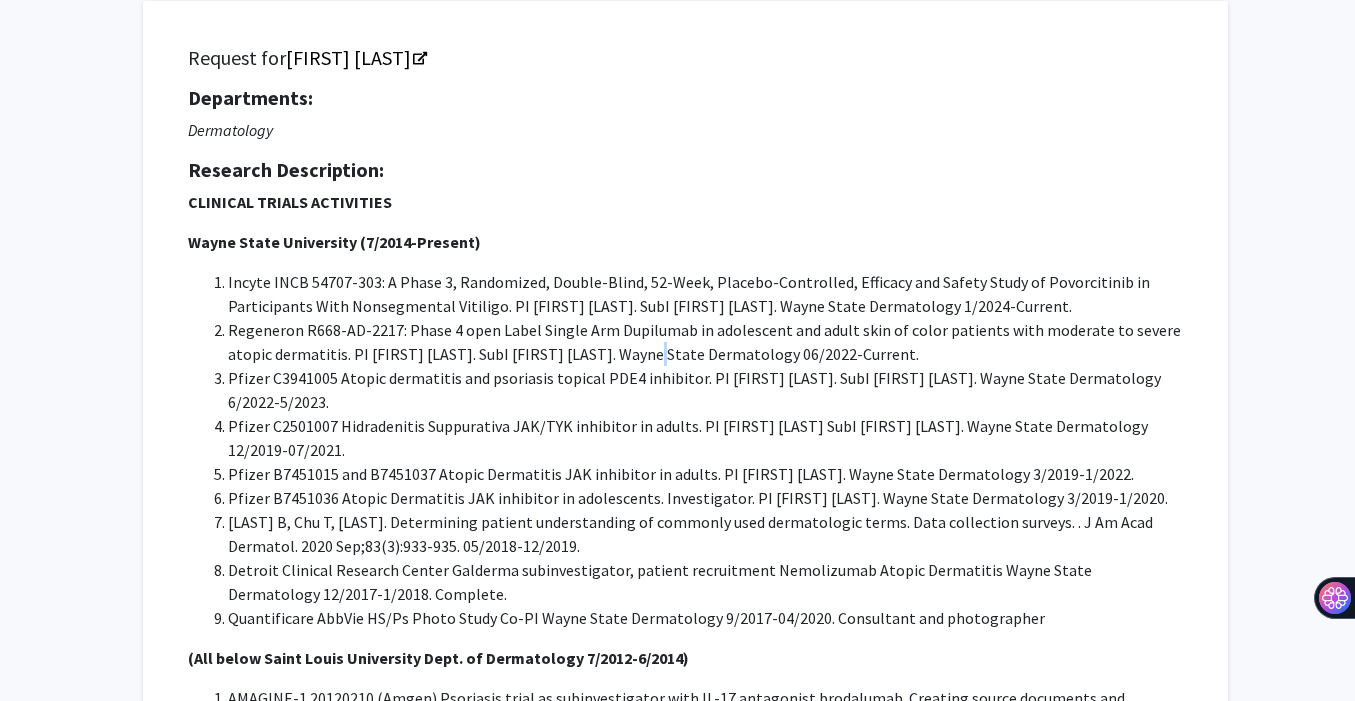 click on "Regeneron R668-AD-2217: Phase 4 open Label Single Arm Dupilumab in adolescent and adult skin of color patients with moderate to severe atopic dermatitis. PI [FIRST] [LAST]. SubI [FIRST] [LAST]. Wayne State Dermatology 06/2022-Current." 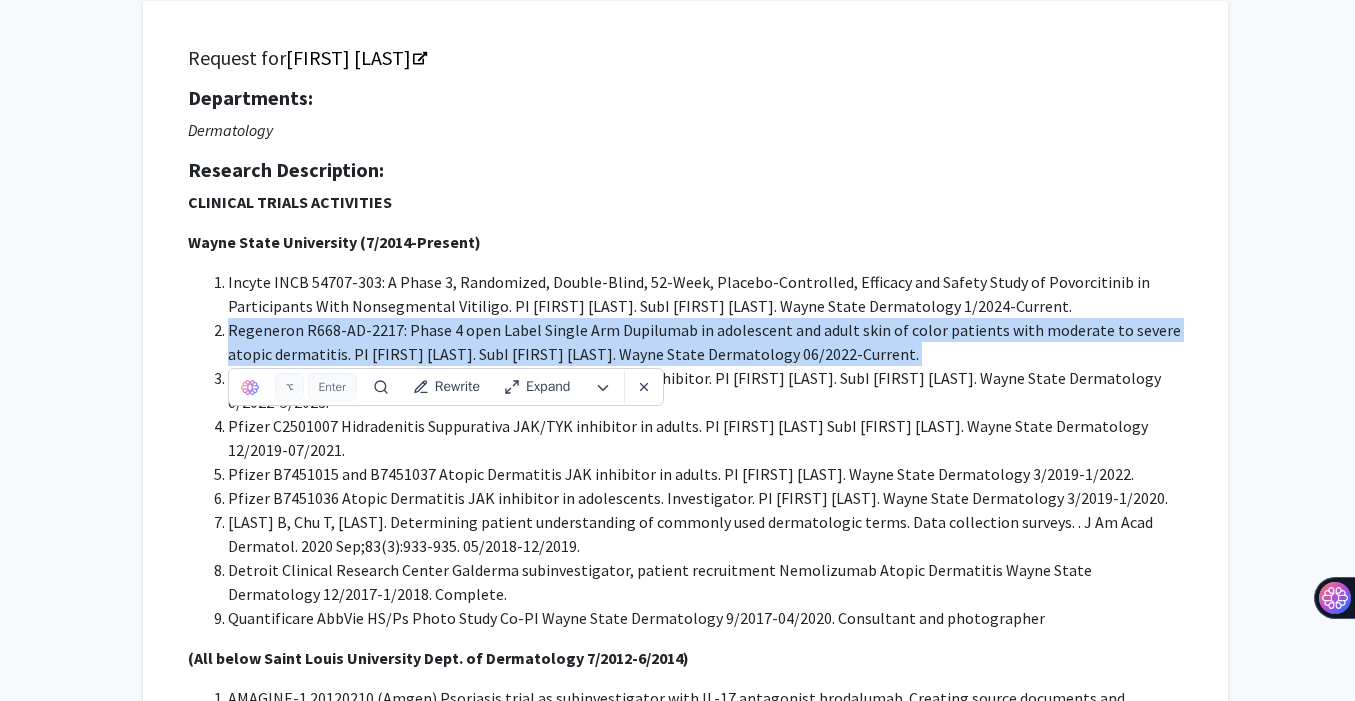 click on "Regeneron R668-AD-2217: Phase 4 open Label Single Arm Dupilumab in adolescent and adult skin of color patients with moderate to severe atopic dermatitis. PI [FIRST] [LAST]. SubI [FIRST] [LAST]. Wayne State Dermatology 06/2022-Current." 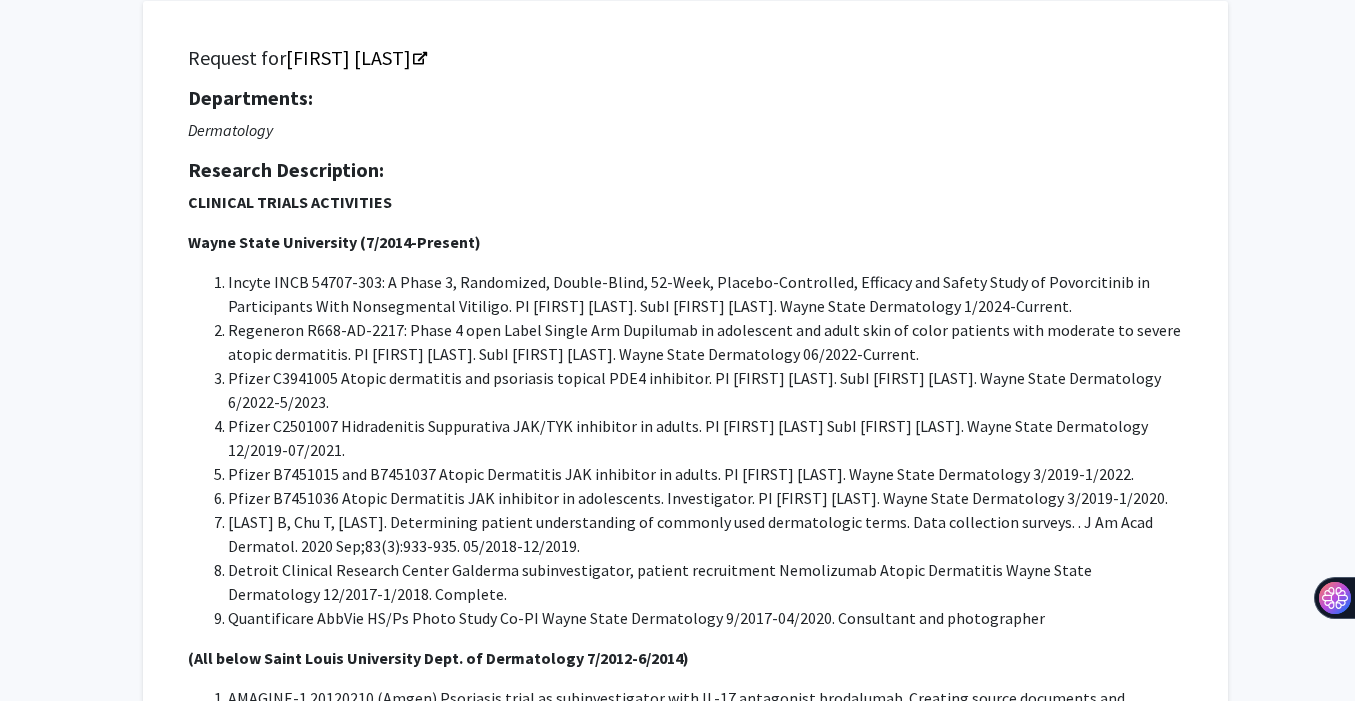 click on "Regeneron R668-AD-2217: Phase 4 open Label Single Arm Dupilumab in adolescent and adult skin of color patients with moderate to severe atopic dermatitis. PI [FIRST] [LAST]. SubI [FIRST] [LAST]. Wayne State Dermatology 06/2022-Current." 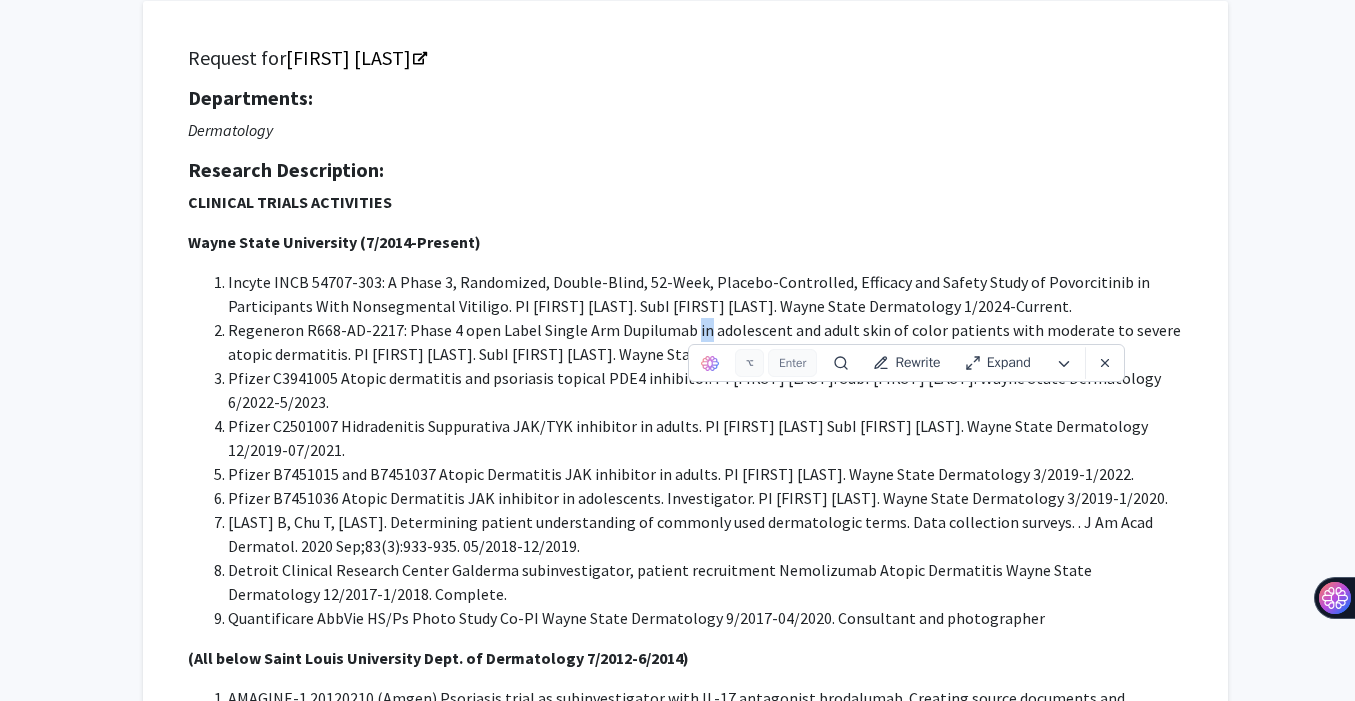 click on "Regeneron R668-AD-2217: Phase 4 open Label Single Arm Dupilumab in adolescent and adult skin of color patients with moderate to severe atopic dermatitis. PI [FIRST] [LAST]. SubI [FIRST] [LAST]. Wayne State Dermatology 06/2022-Current." 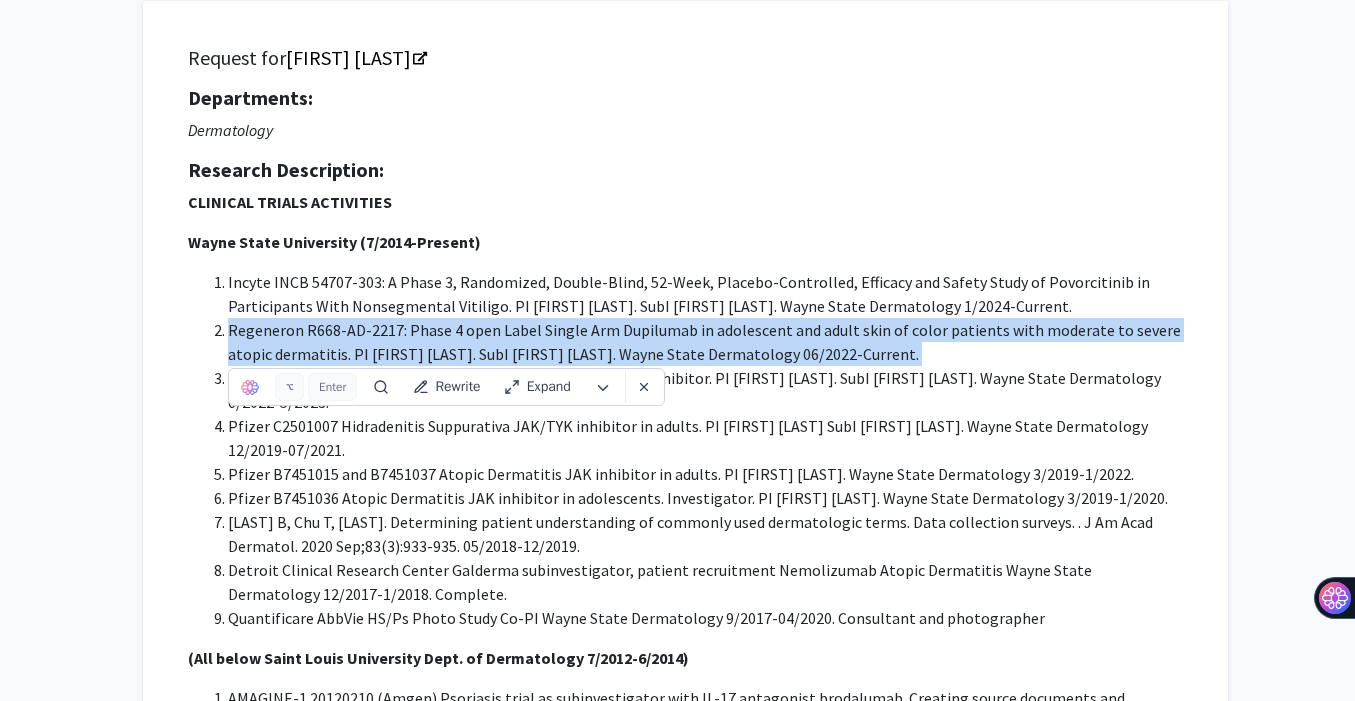 click on "Incyte  INCB 54707-303: A Phase 3, Randomized, Double-Blind, 52-Week, Placebo-Controlled, Efficacy and Safety Study of Povorcitinib in Participants With Nonsegmental Vitiligo. PI [FIRST] [LAST]. SubI [FIRST] [LAST]. Wayne State Dermatology 1/2024-Current." 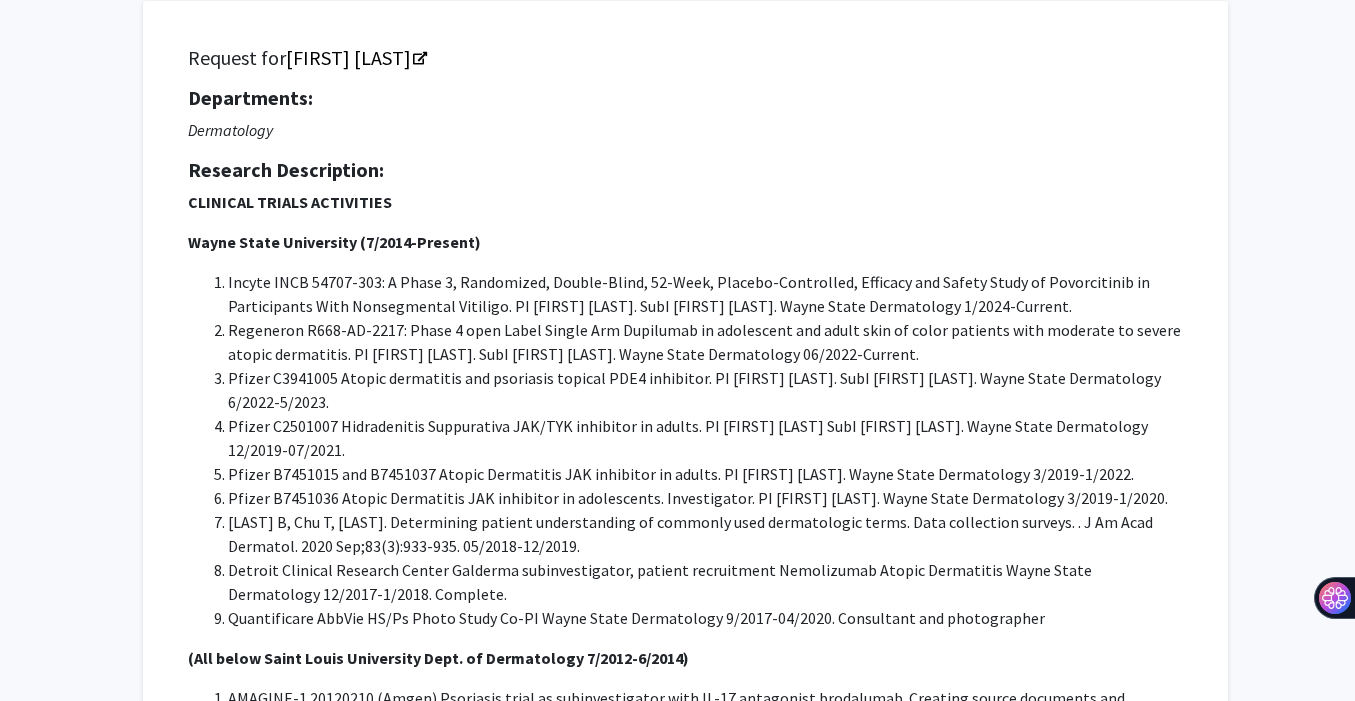 click on "Incyte  INCB 54707-303: A Phase 3, Randomized, Double-Blind, 52-Week, Placebo-Controlled, Efficacy and Safety Study of Povorcitinib in Participants With Nonsegmental Vitiligo. PI [FIRST] [LAST]. SubI [FIRST] [LAST]. Wayne State Dermatology 1/2024-Current." 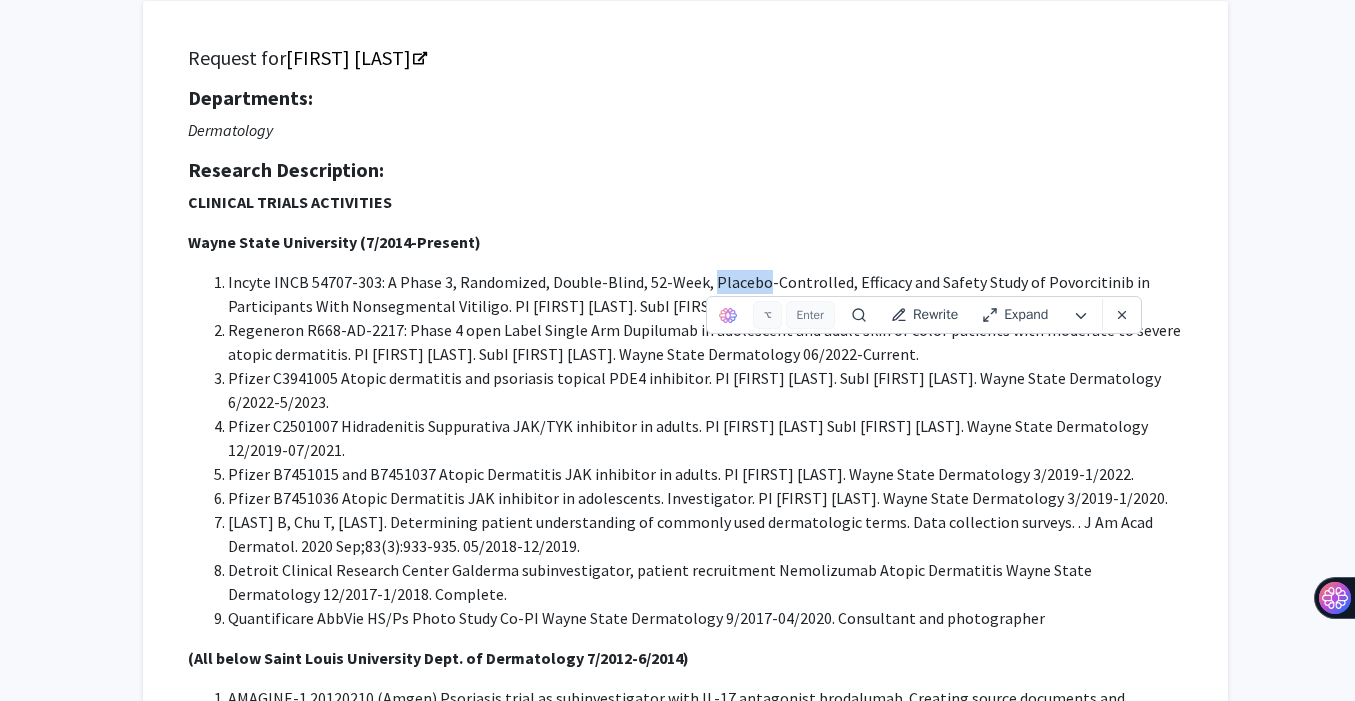 click on "Incyte  INCB 54707-303: A Phase 3, Randomized, Double-Blind, 52-Week, Placebo-Controlled, Efficacy and Safety Study of Povorcitinib in Participants With Nonsegmental Vitiligo. PI [FIRST] [LAST]. SubI [FIRST] [LAST]. Wayne State Dermatology 1/2024-Current." 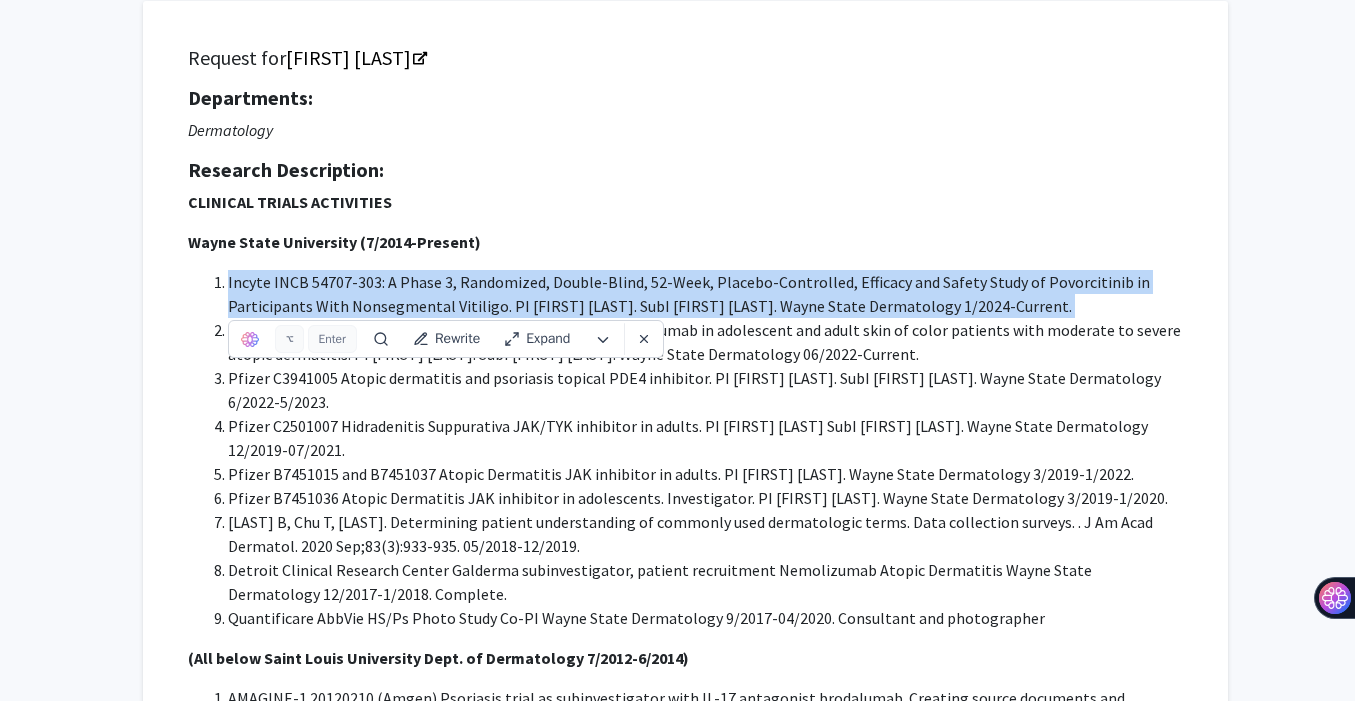 click on "Incyte  INCB 54707-303: A Phase 3, Randomized, Double-Blind, 52-Week, Placebo-Controlled, Efficacy and Safety Study of Povorcitinib in Participants With Nonsegmental Vitiligo. PI [FIRST] [LAST]. SubI [FIRST] [LAST]. Wayne State Dermatology 1/2024-Current." 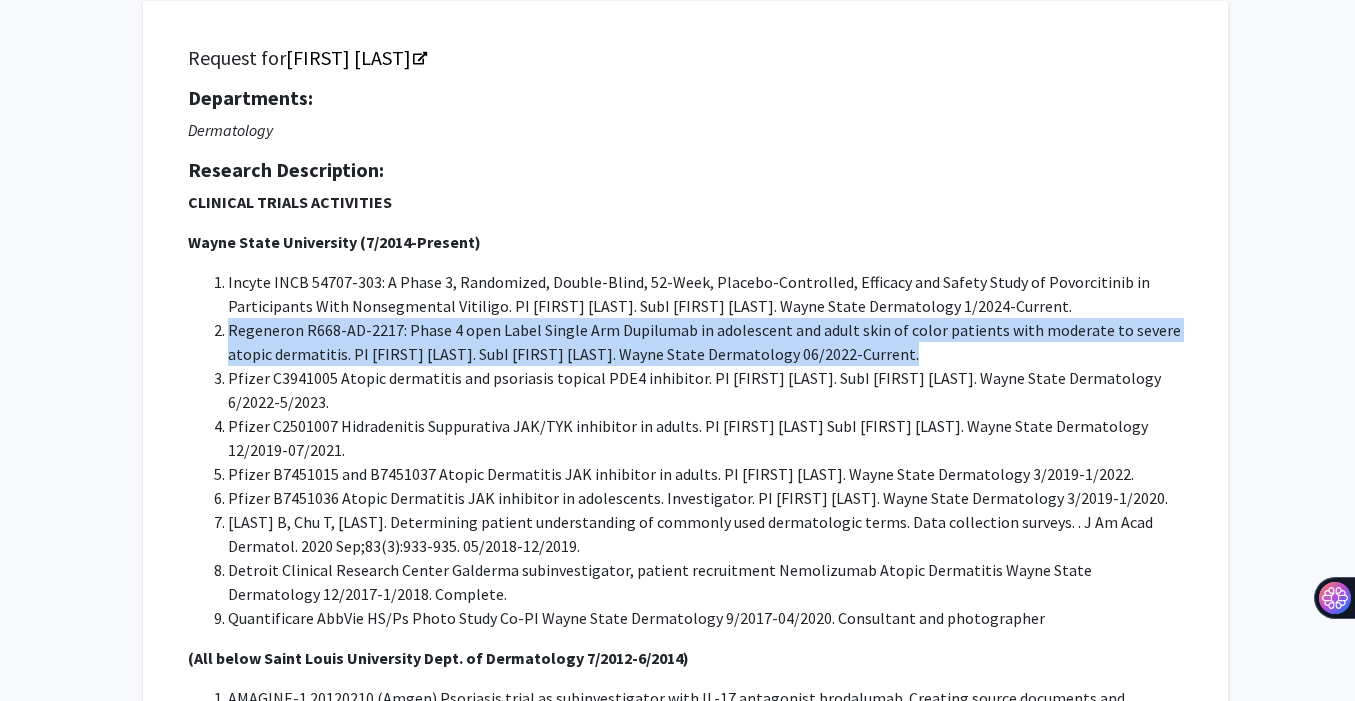 drag, startPoint x: 913, startPoint y: 352, endPoint x: 208, endPoint y: 338, distance: 705.139 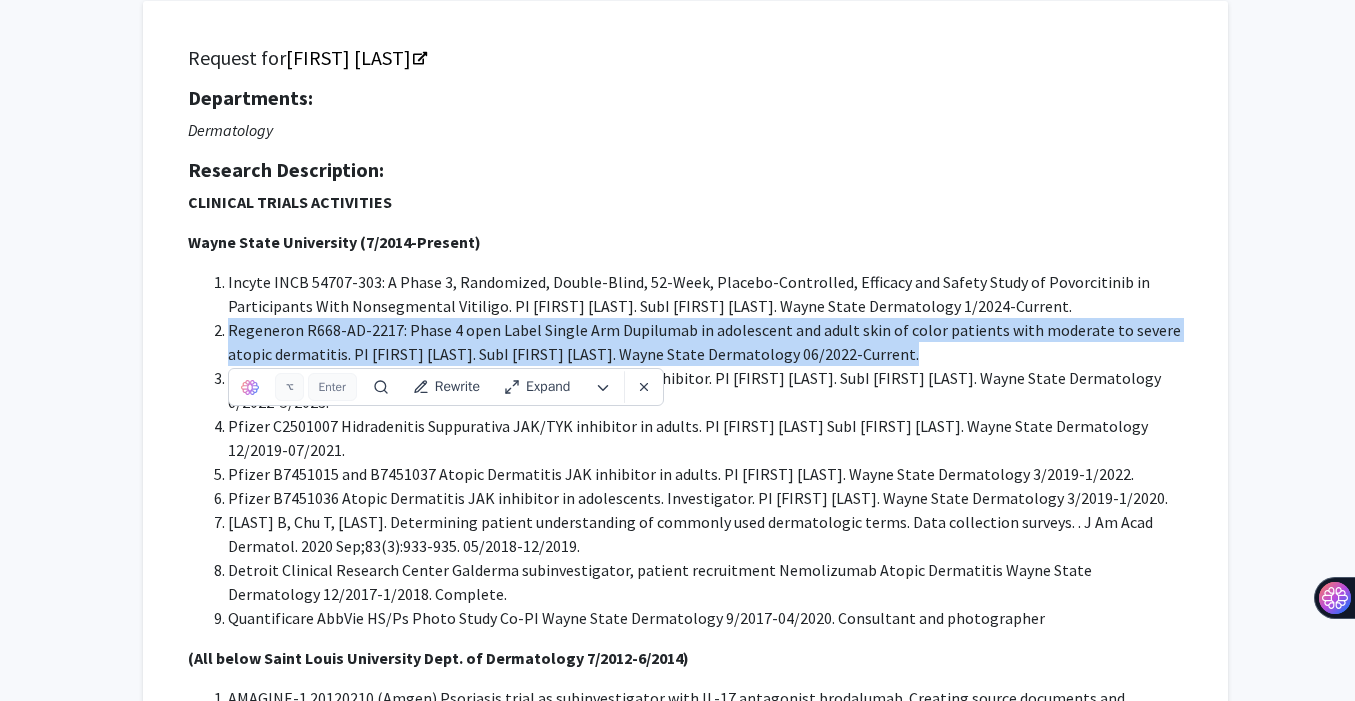 click on "Incyte  INCB 54707-303: A Phase 3, Randomized, Double-Blind, 52-Week, Placebo-Controlled, Efficacy and Safety Study of Povorcitinib in Participants With Nonsegmental Vitiligo. PI [FIRST] [LAST]. SubI [FIRST] [LAST]. Wayne State Dermatology 1/2024-Current. Regeneron R668-AD-2217: Phase 4 open Label Single Arm Dupilumab in adolescent and adult skin of color patients with moderate to severe atopic dermatitis. PI [FIRST] [LAST]. SubI [FIRST] [LAST]. Wayne State Dermatology 06/2022-Current. Pfizer C3941005 Atopic dermatitis and psoriasis topical PDE4 inhibitor. PI [FIRST] [LAST]. SubI [FIRST] [LAST]. Wayne State Dermatology 6/2022-5/2023. Pfizer C2501007 Hidradenitis Suppurativa JAK/TYK inhibitor in adults. PI [FIRST] [LAST] SubI [FIRST] [LAST]. Wayne State Dermatology 12/2019-07/2021. Pfizer B7451015 and B7451037 Atopic Dermatitis JAK inhibitor in adults. PI [FIRST] [LAST]. Wayne State Dermatology 3/2019-1/2022." 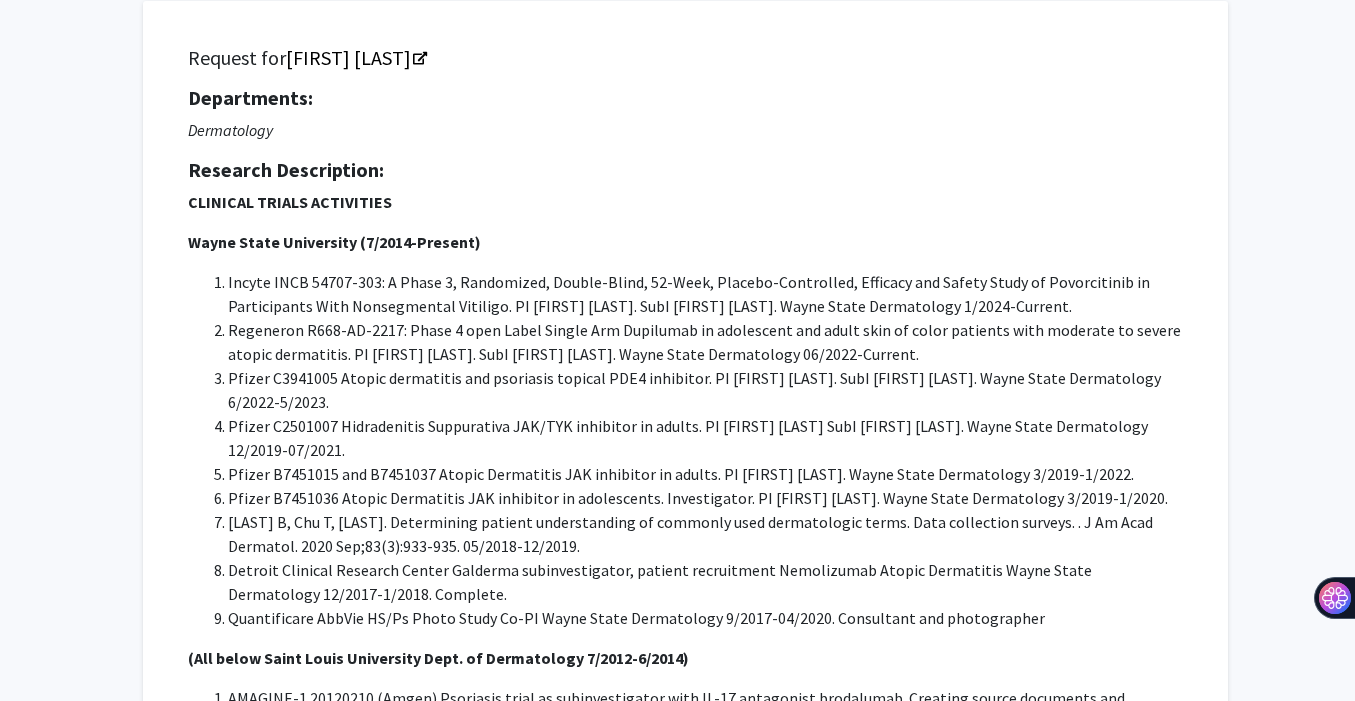 scroll, scrollTop: 114, scrollLeft: 0, axis: vertical 